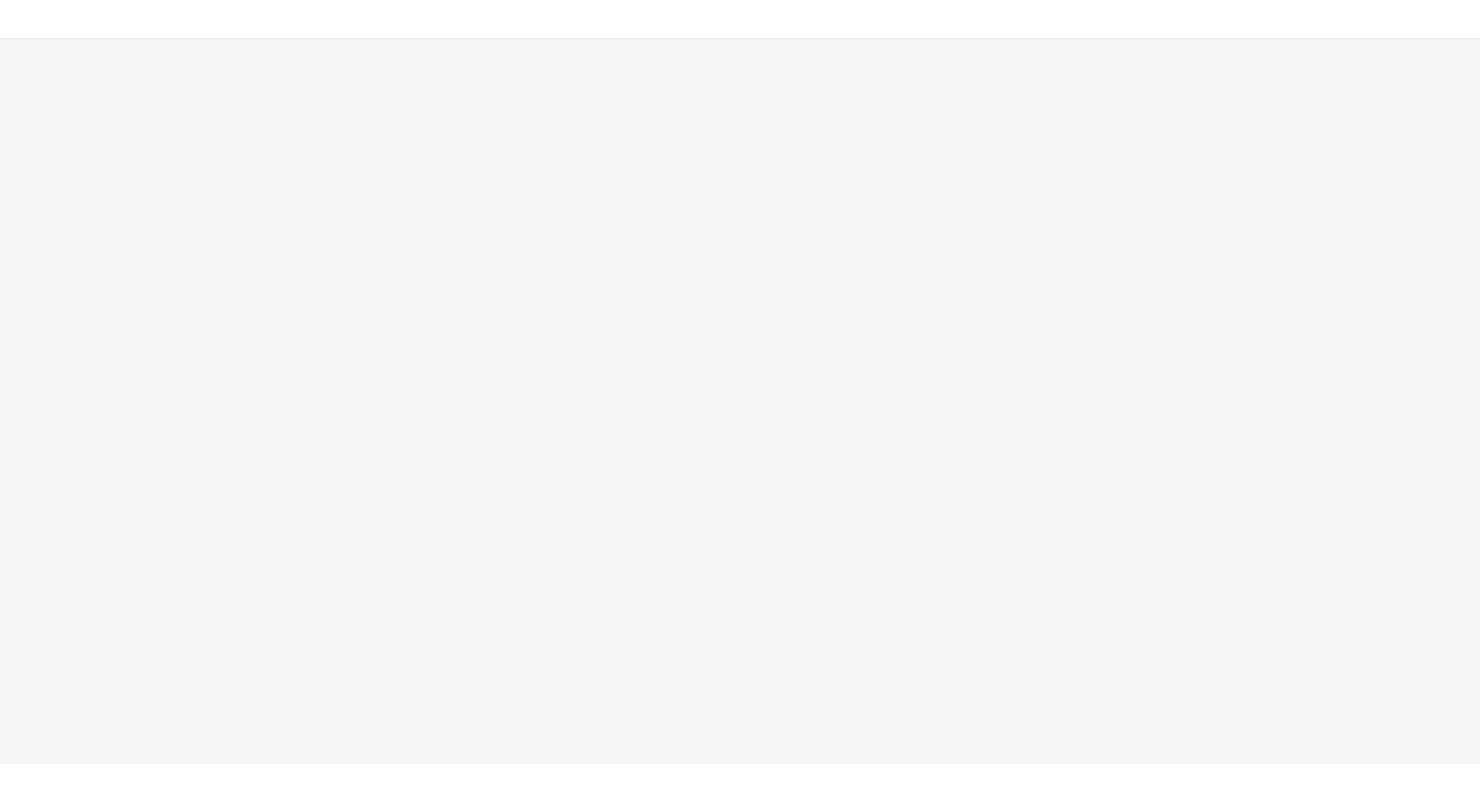 scroll, scrollTop: 0, scrollLeft: 0, axis: both 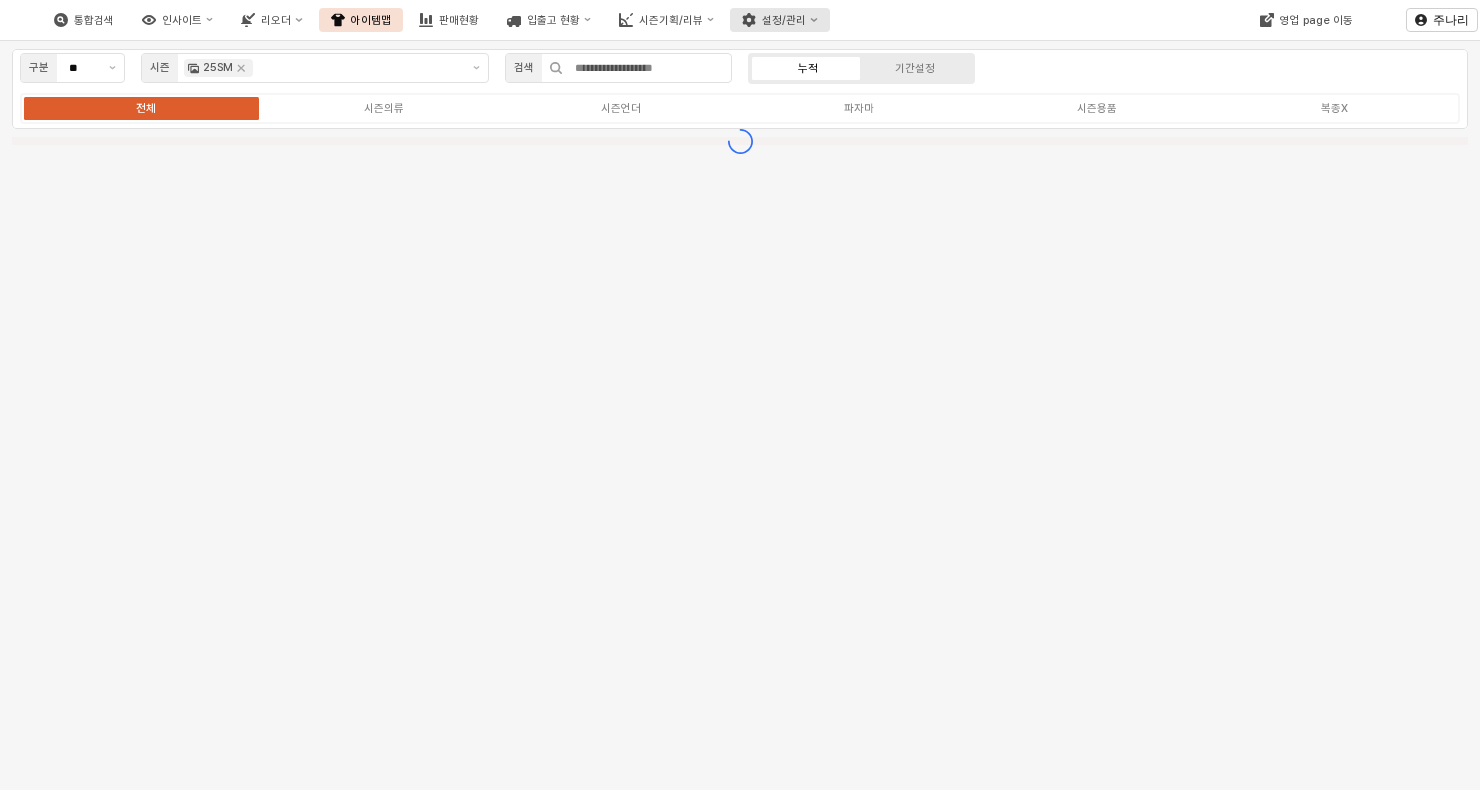 click on "설정/관리" at bounding box center (779, 20) 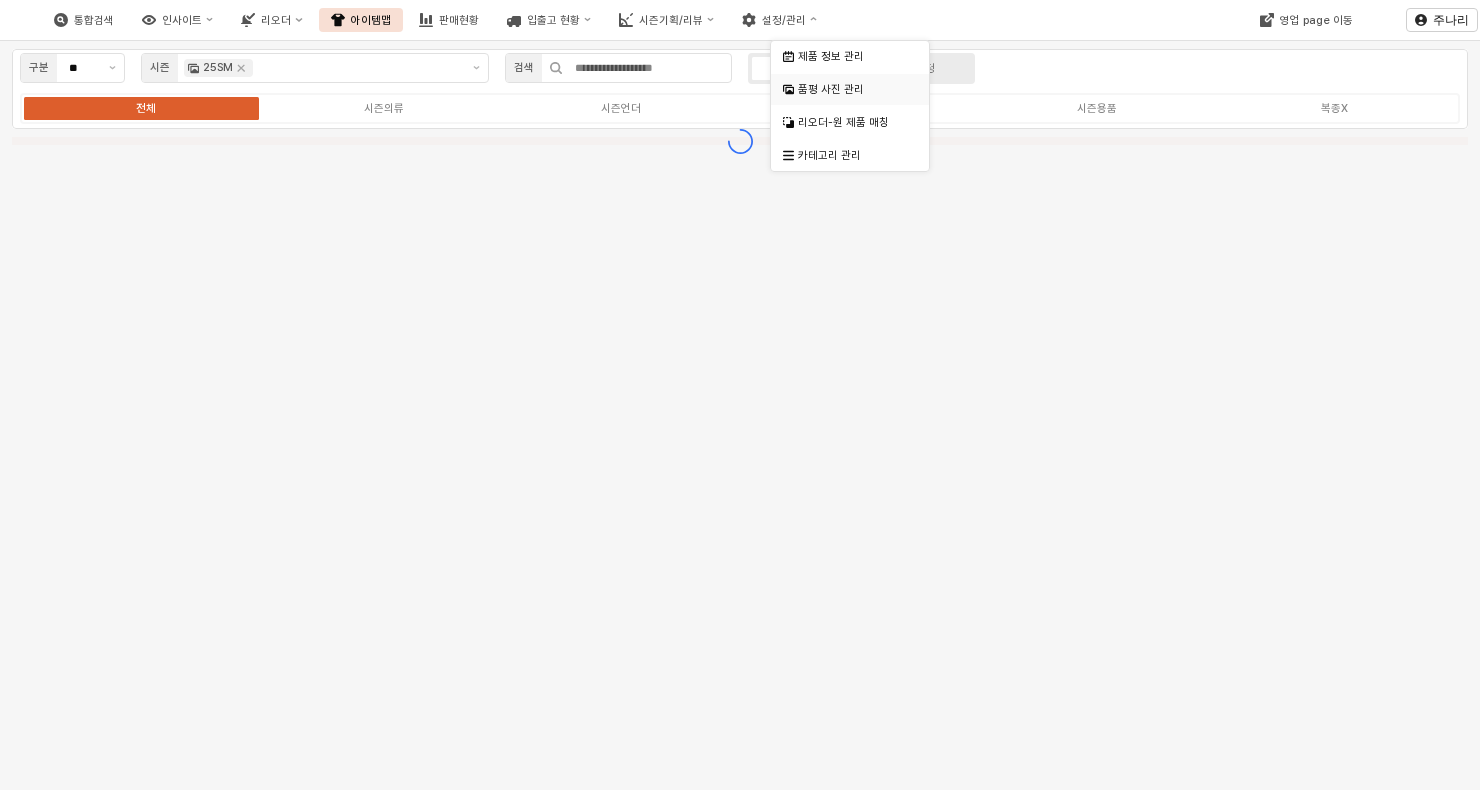 click on "품평 사진 관리" at bounding box center [852, 89] 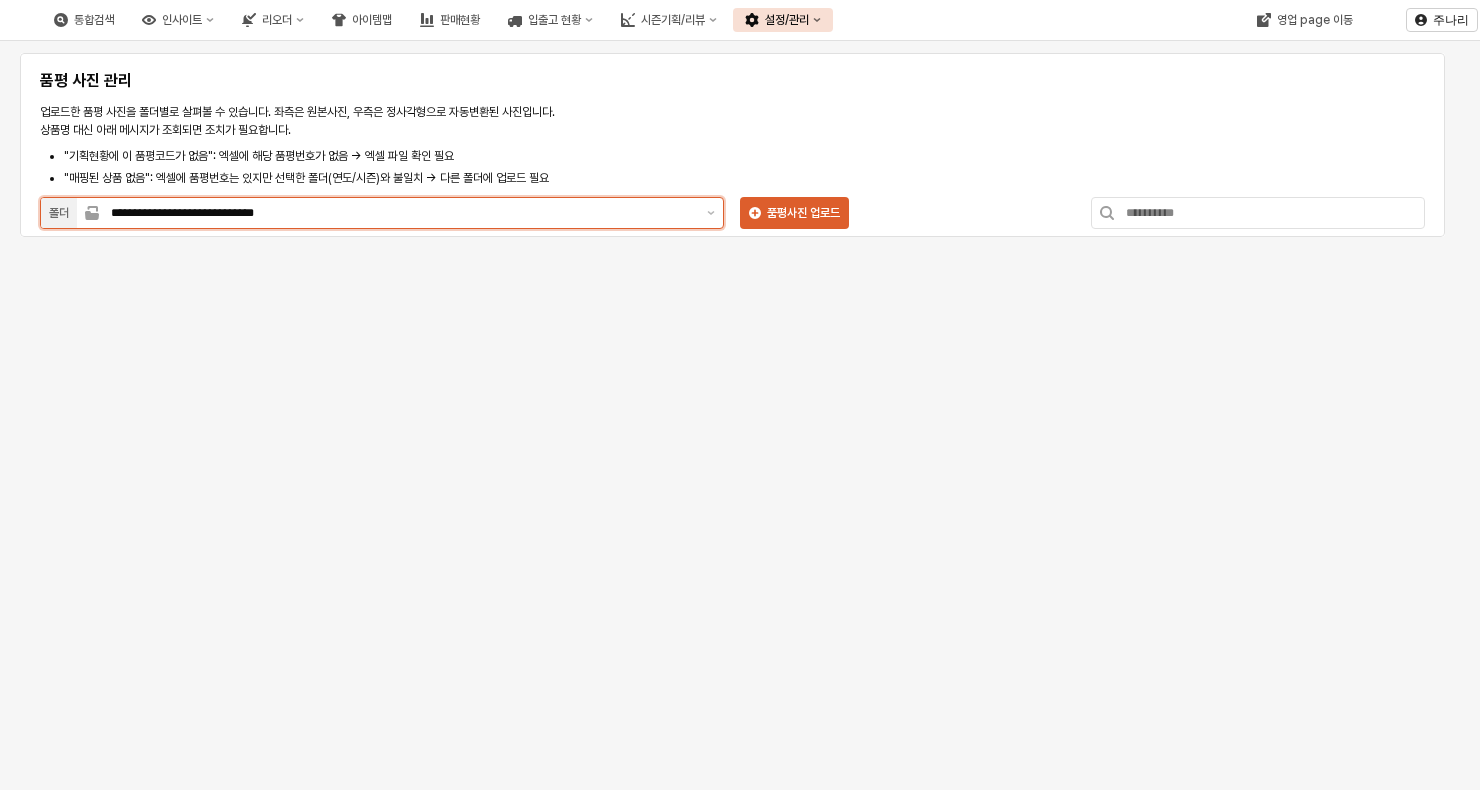 click on "**********" at bounding box center (403, 213) 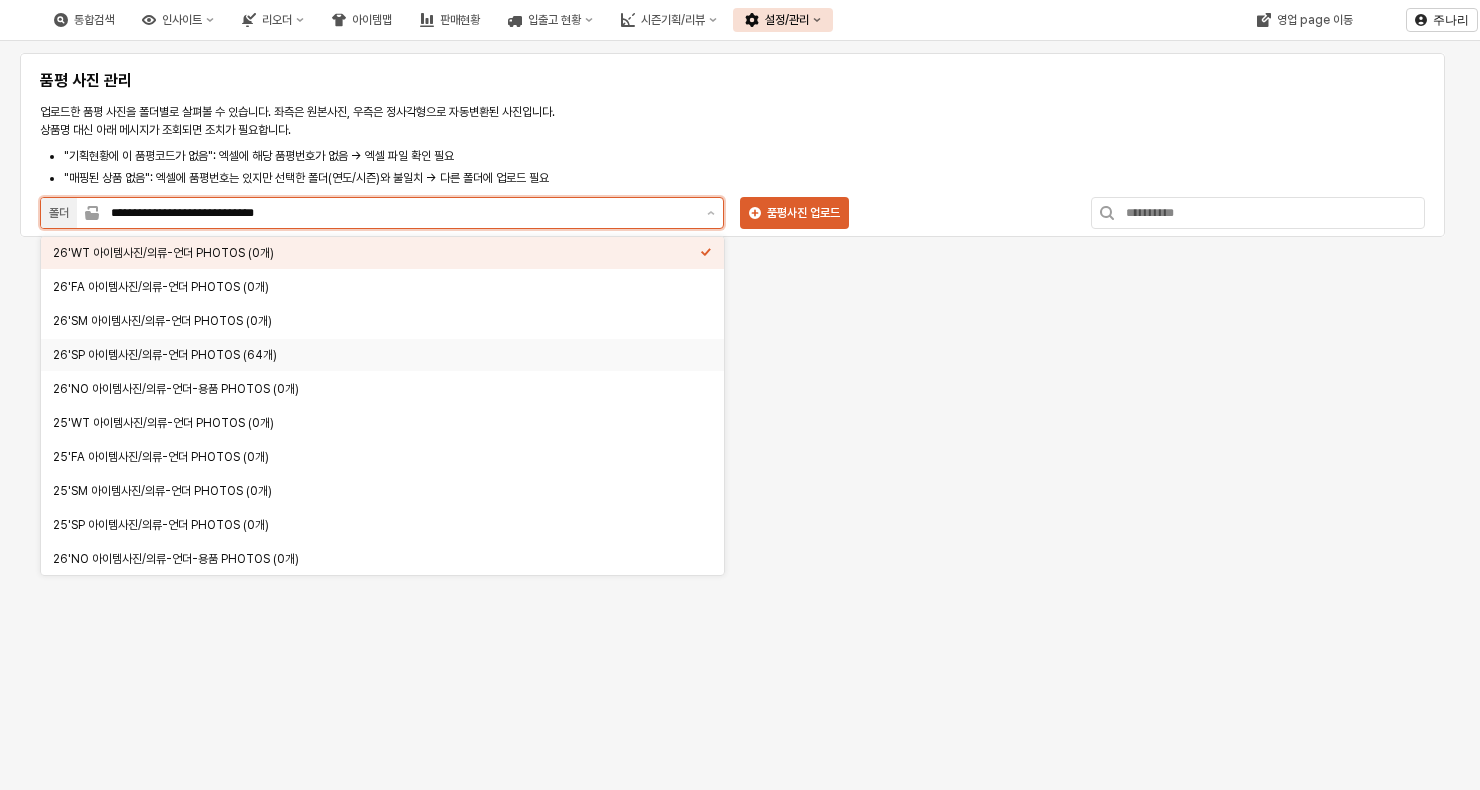 click on "26'SP 아이템사진/의류-언더 PHOTOS (64개)" at bounding box center [376, 355] 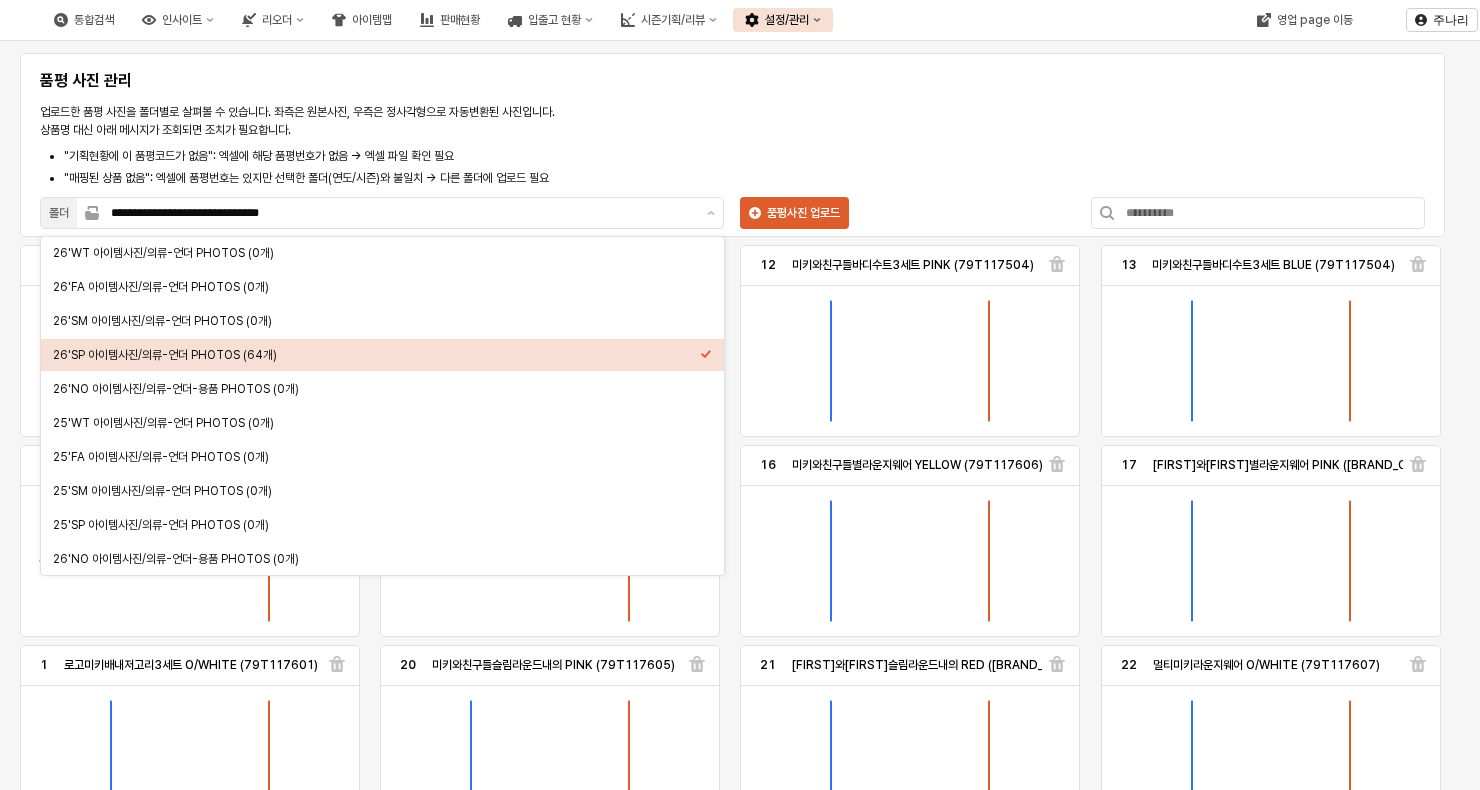 click on "**********" at bounding box center (732, 149) 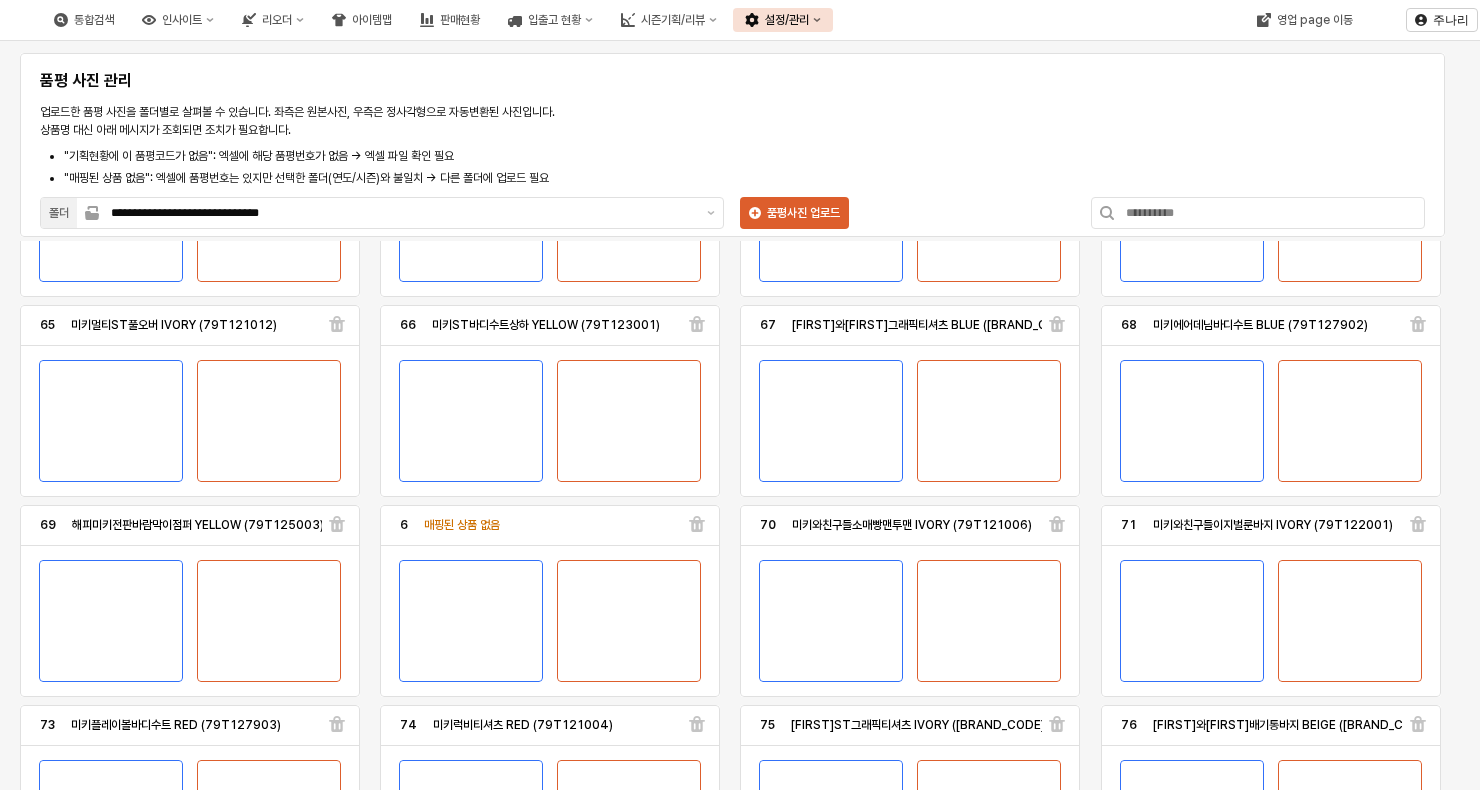 scroll, scrollTop: 2448, scrollLeft: 0, axis: vertical 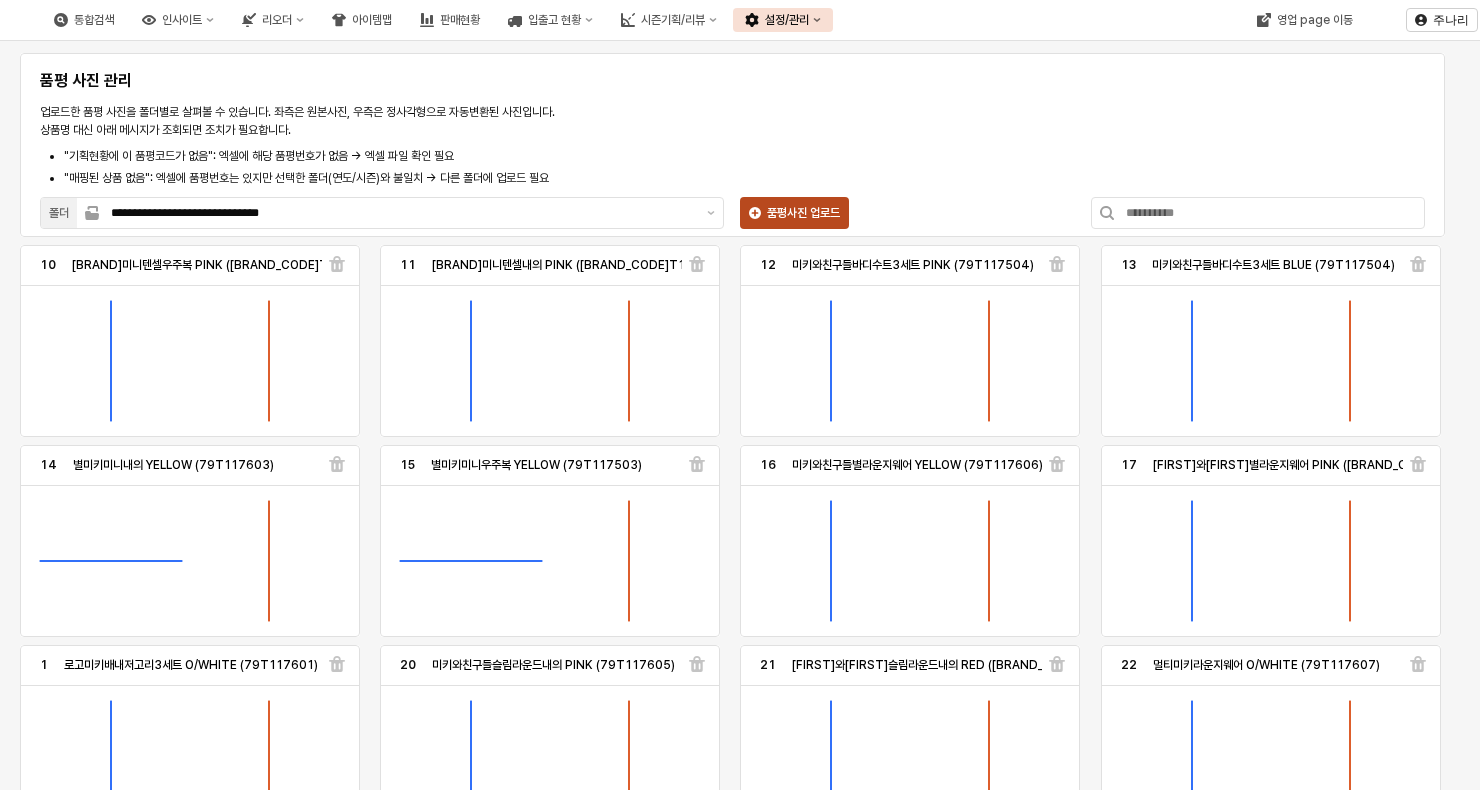 click on "품평사진 업로드" at bounding box center [794, 213] 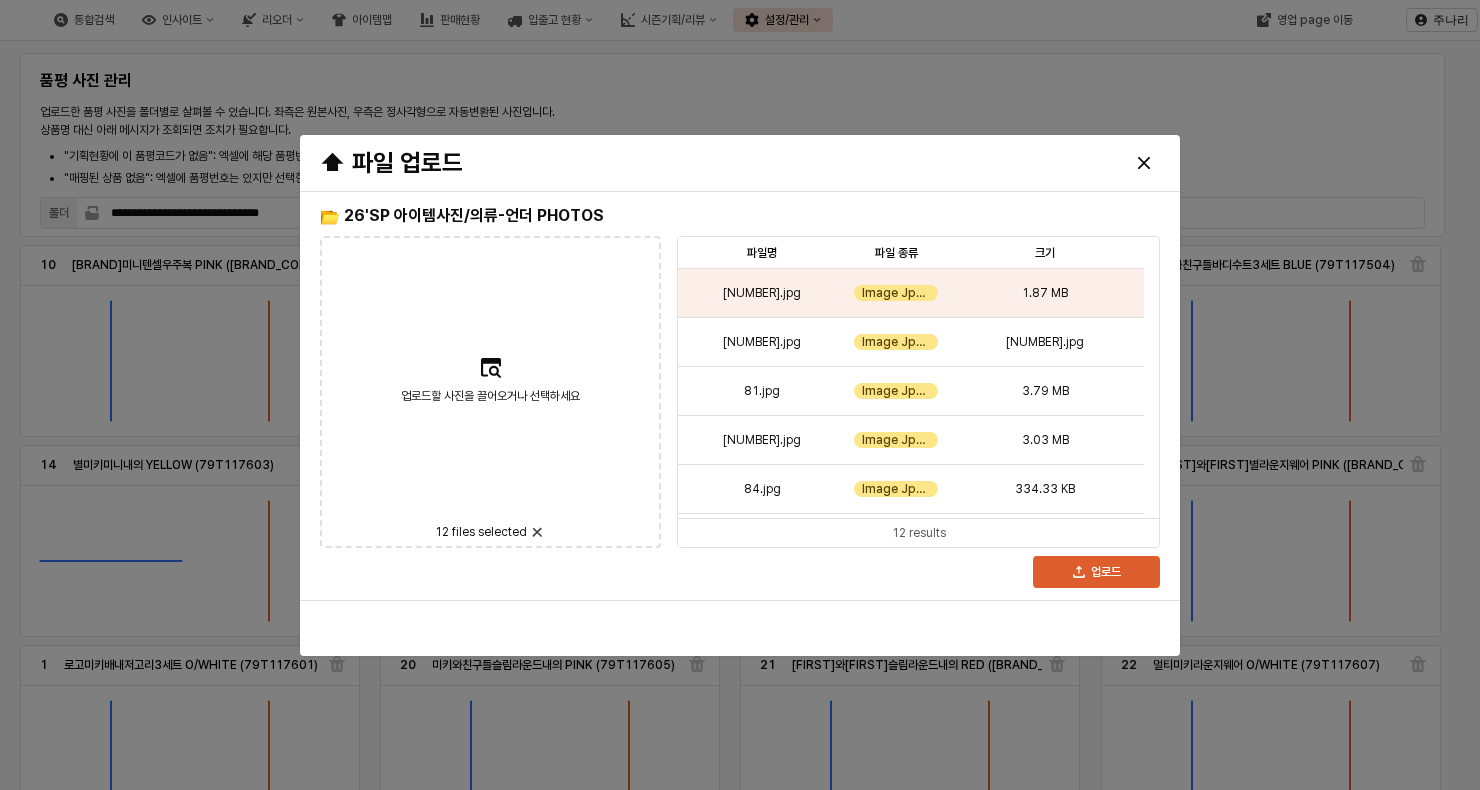 click on "⬆ 파일 업로드" at bounding box center (633, 162) 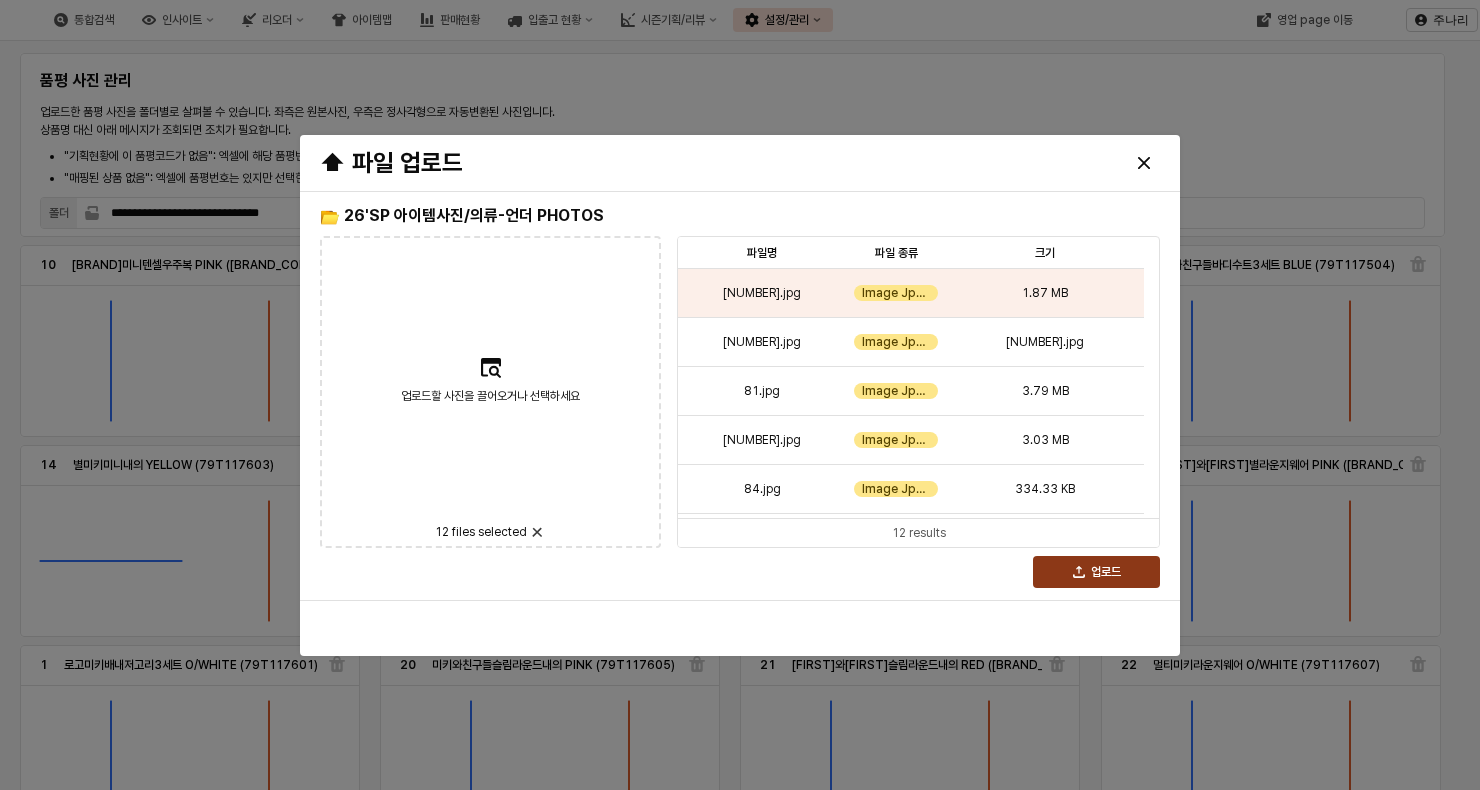 click on "업로드" at bounding box center (1096, 572) 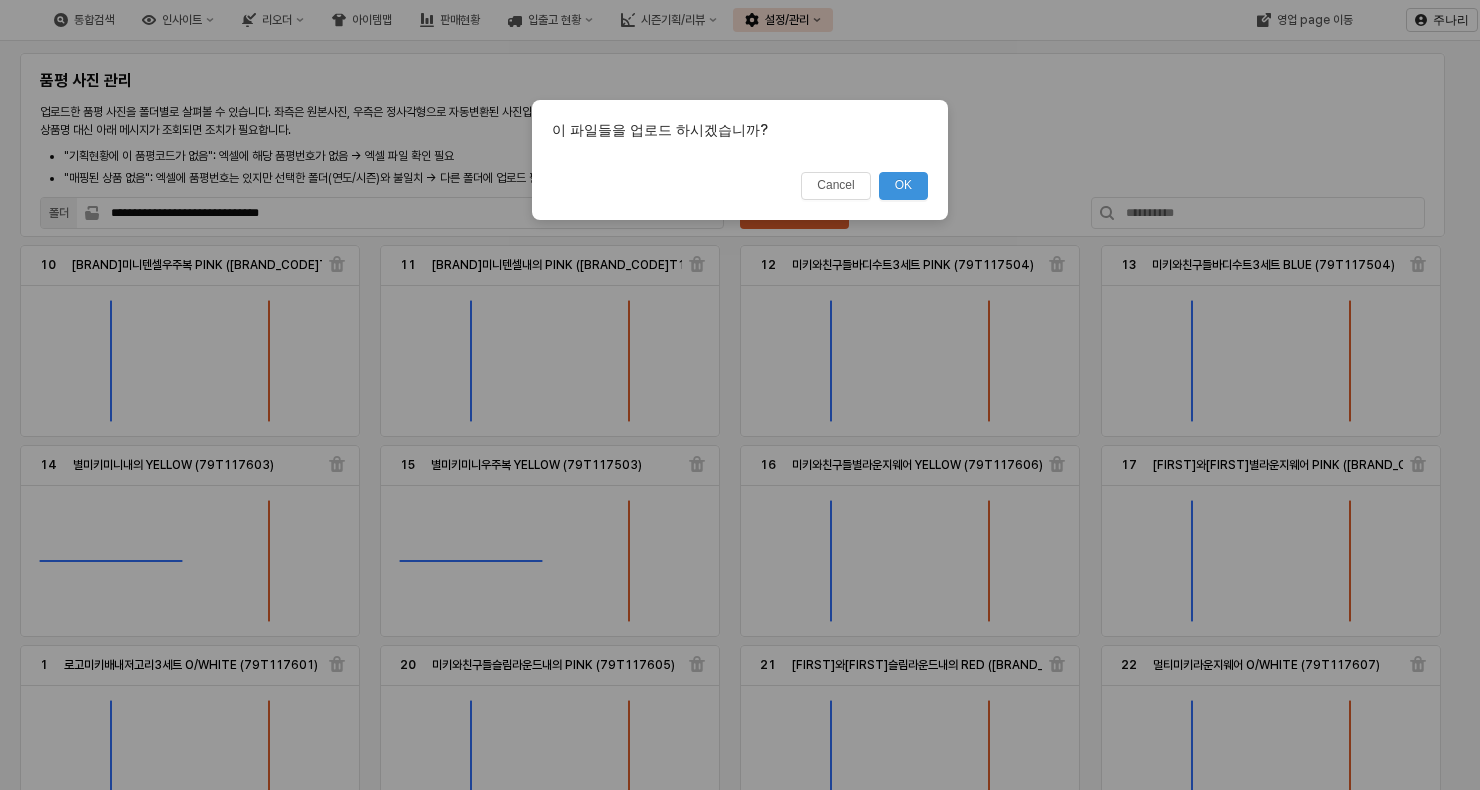 click on "이 파일들을 업로드 하시겠습니까? Cancel OK" at bounding box center [740, 395] 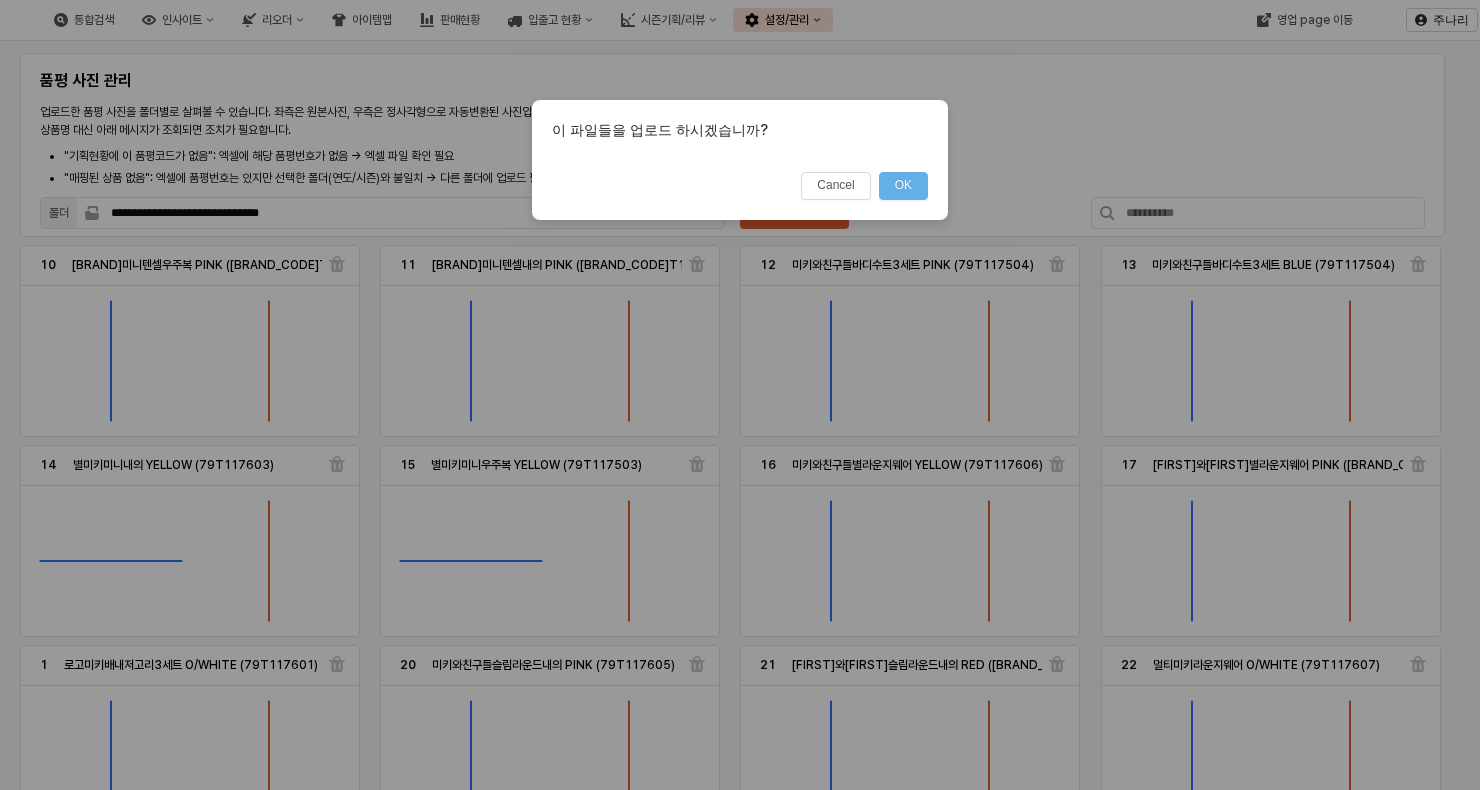 click on "OK" at bounding box center (903, 186) 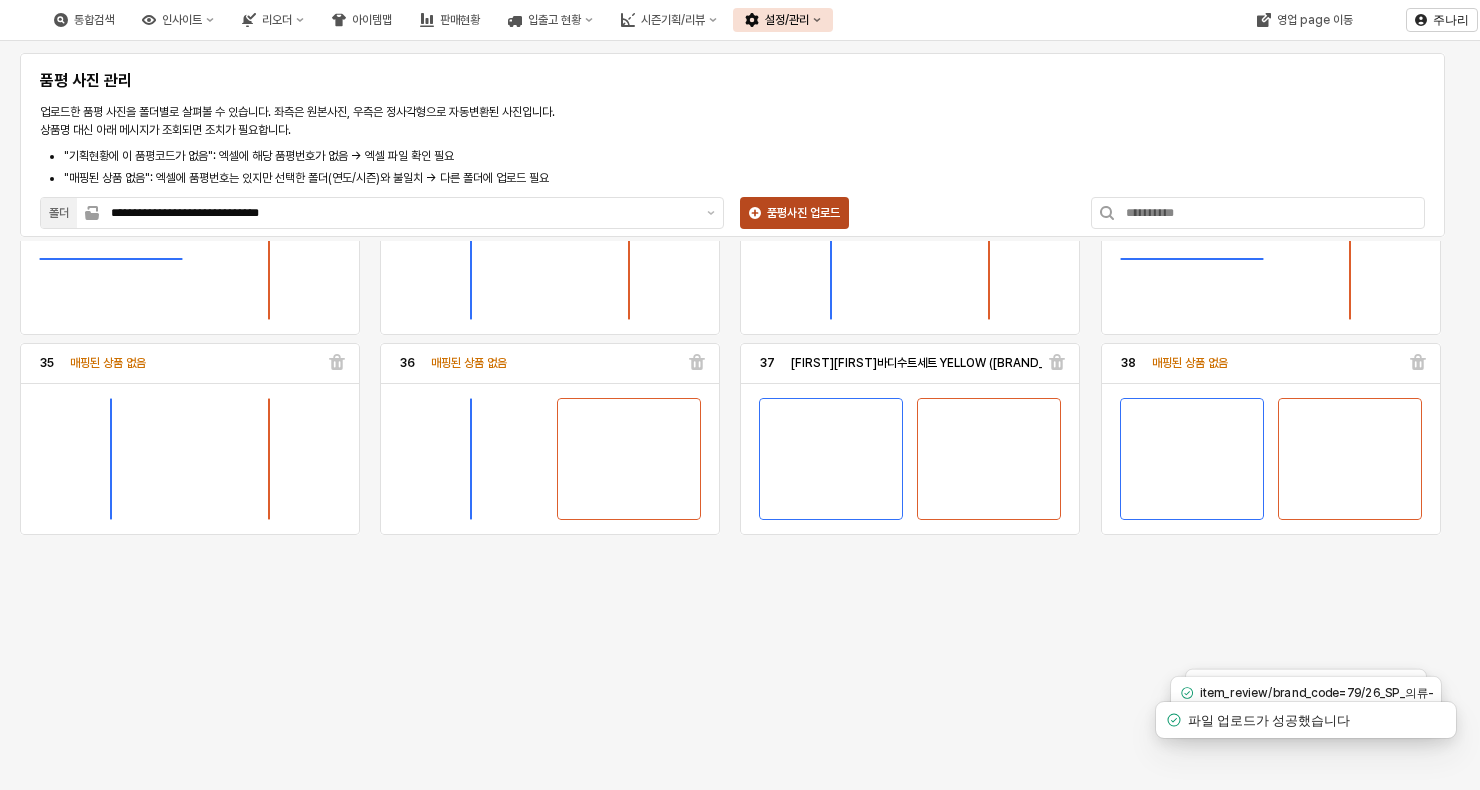 scroll, scrollTop: 0, scrollLeft: 0, axis: both 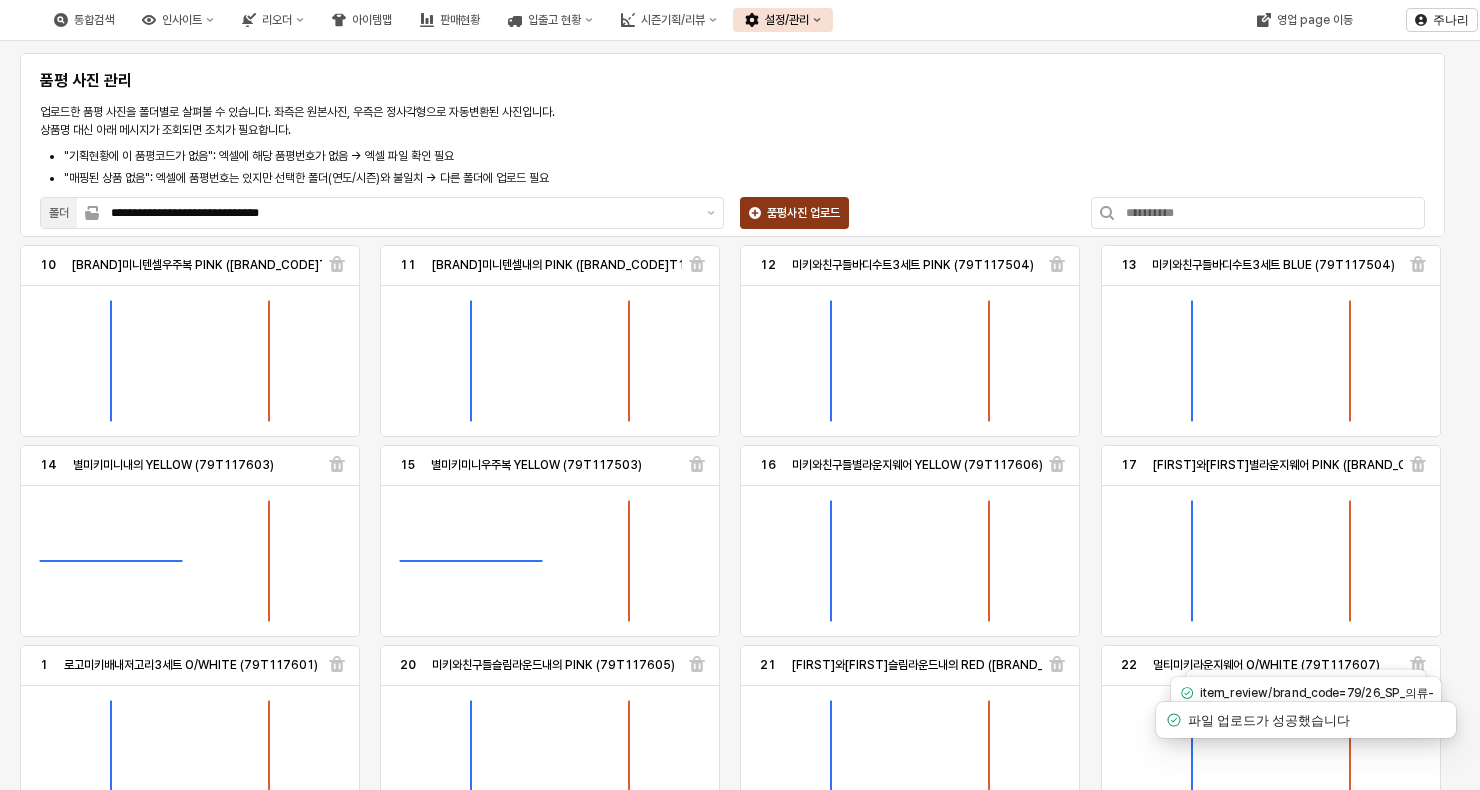 click on "품평사진 업로드" at bounding box center [794, 213] 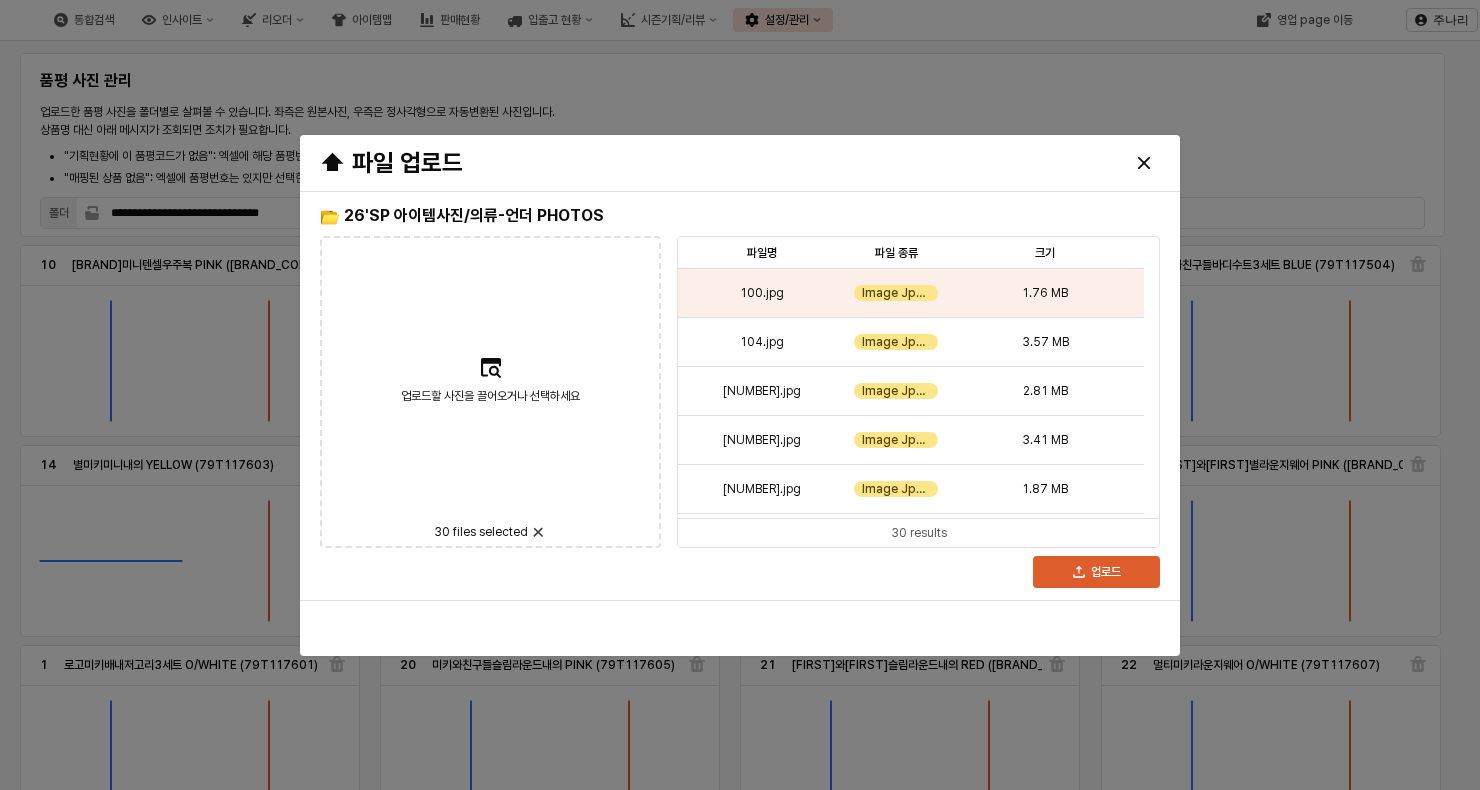 click on "⬆ 파일 업로드" at bounding box center (740, 163) 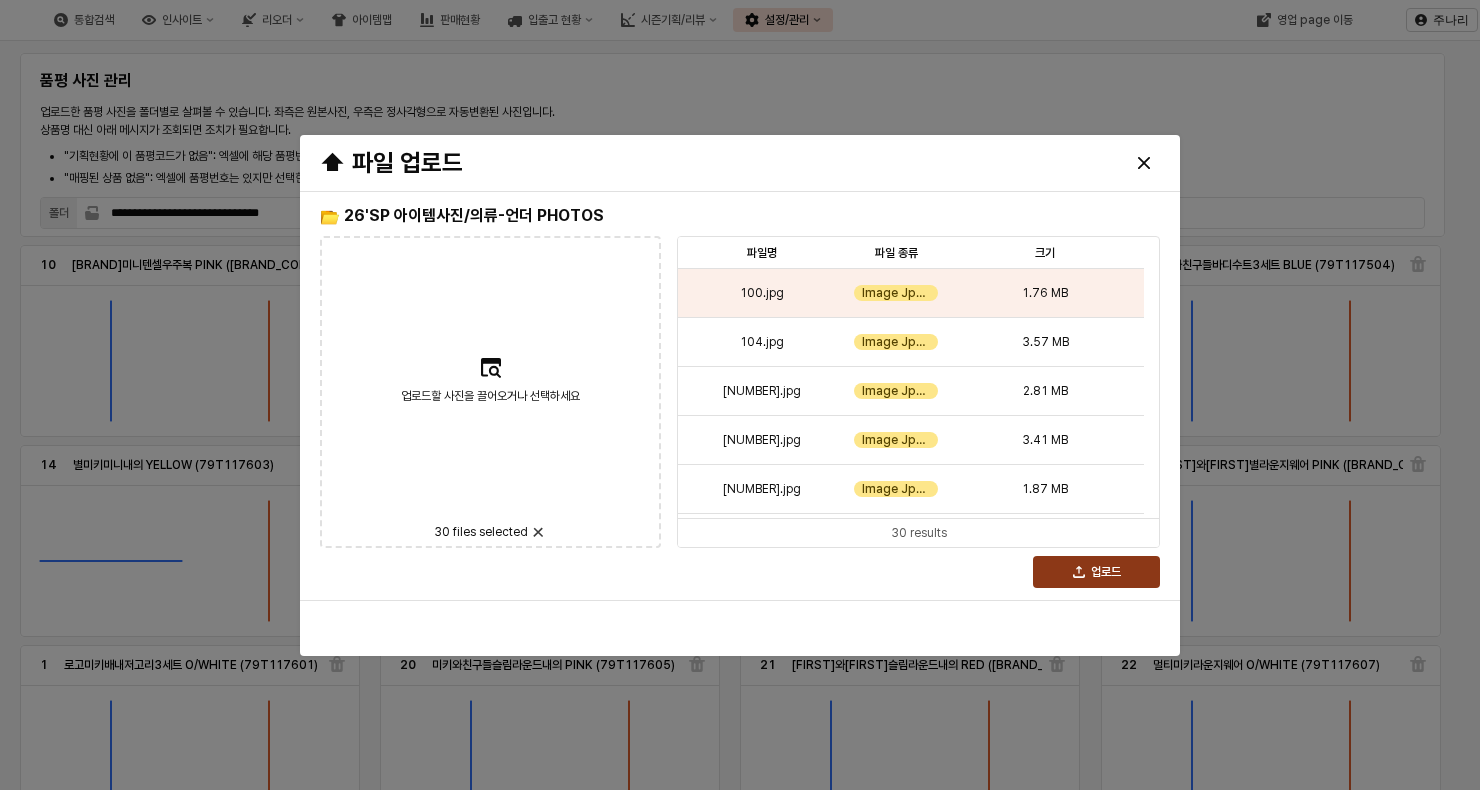 click on "업로드" at bounding box center (1106, 572) 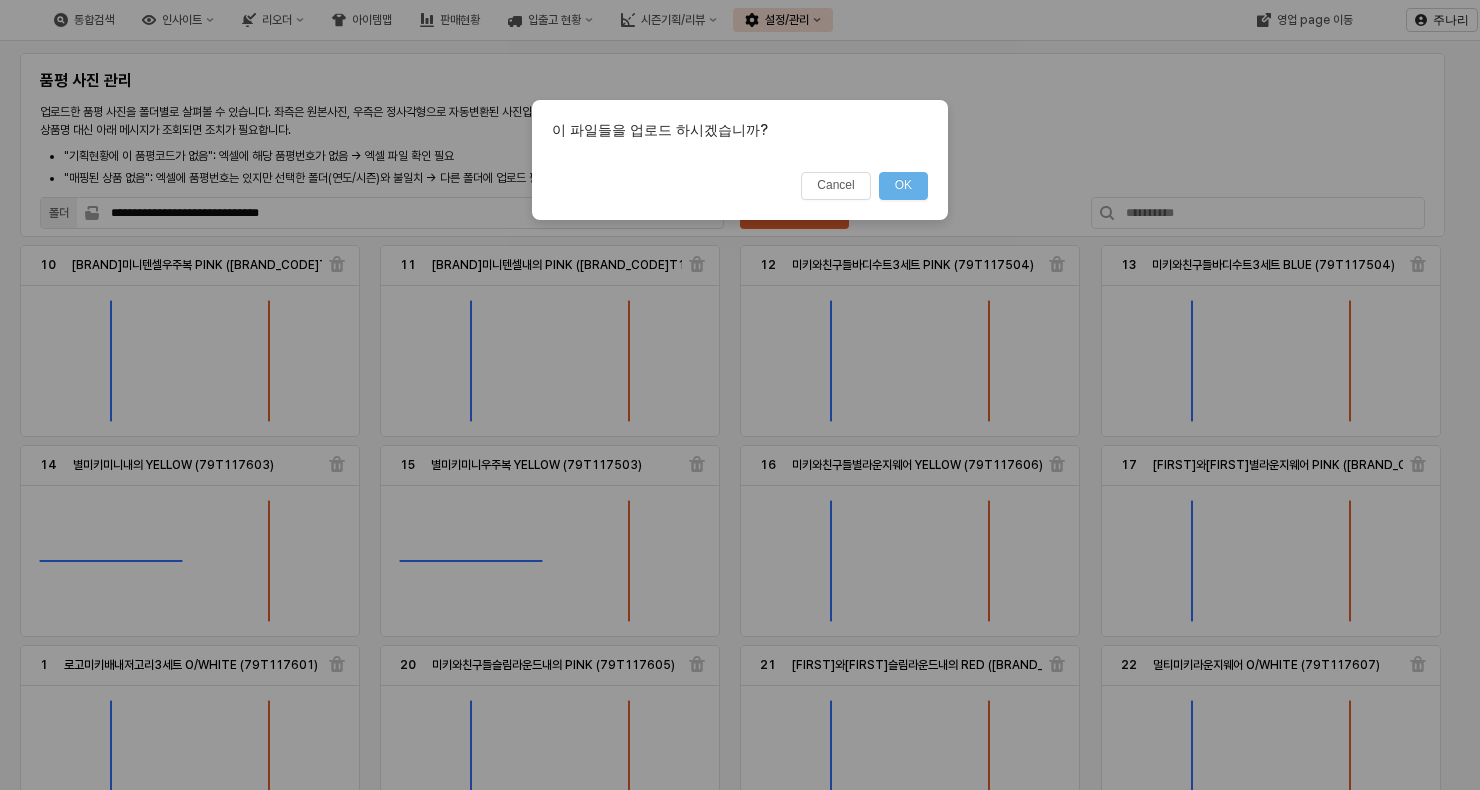 click on "OK" at bounding box center [903, 186] 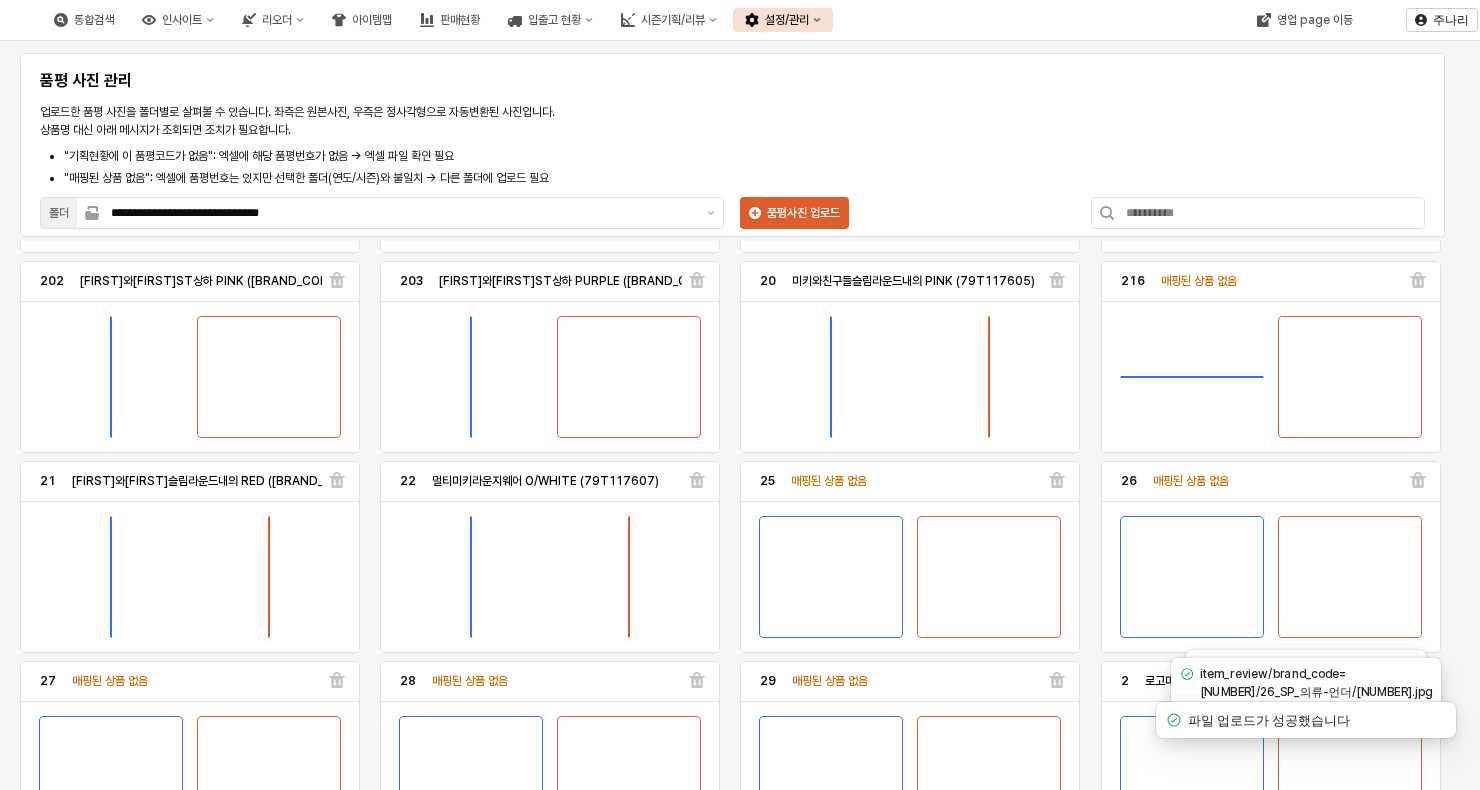 scroll, scrollTop: 2000, scrollLeft: 0, axis: vertical 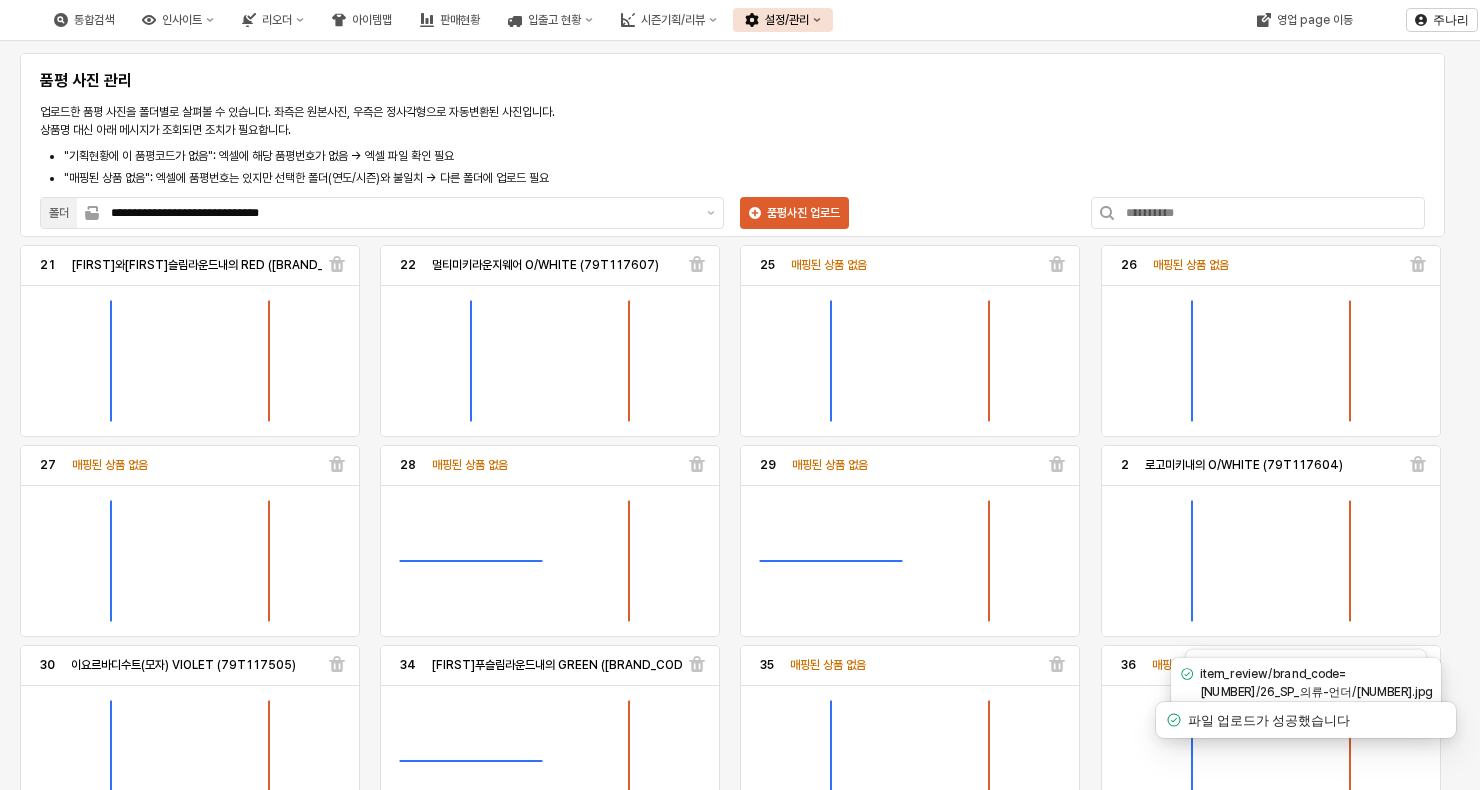 click at bounding box center [1057, 264] 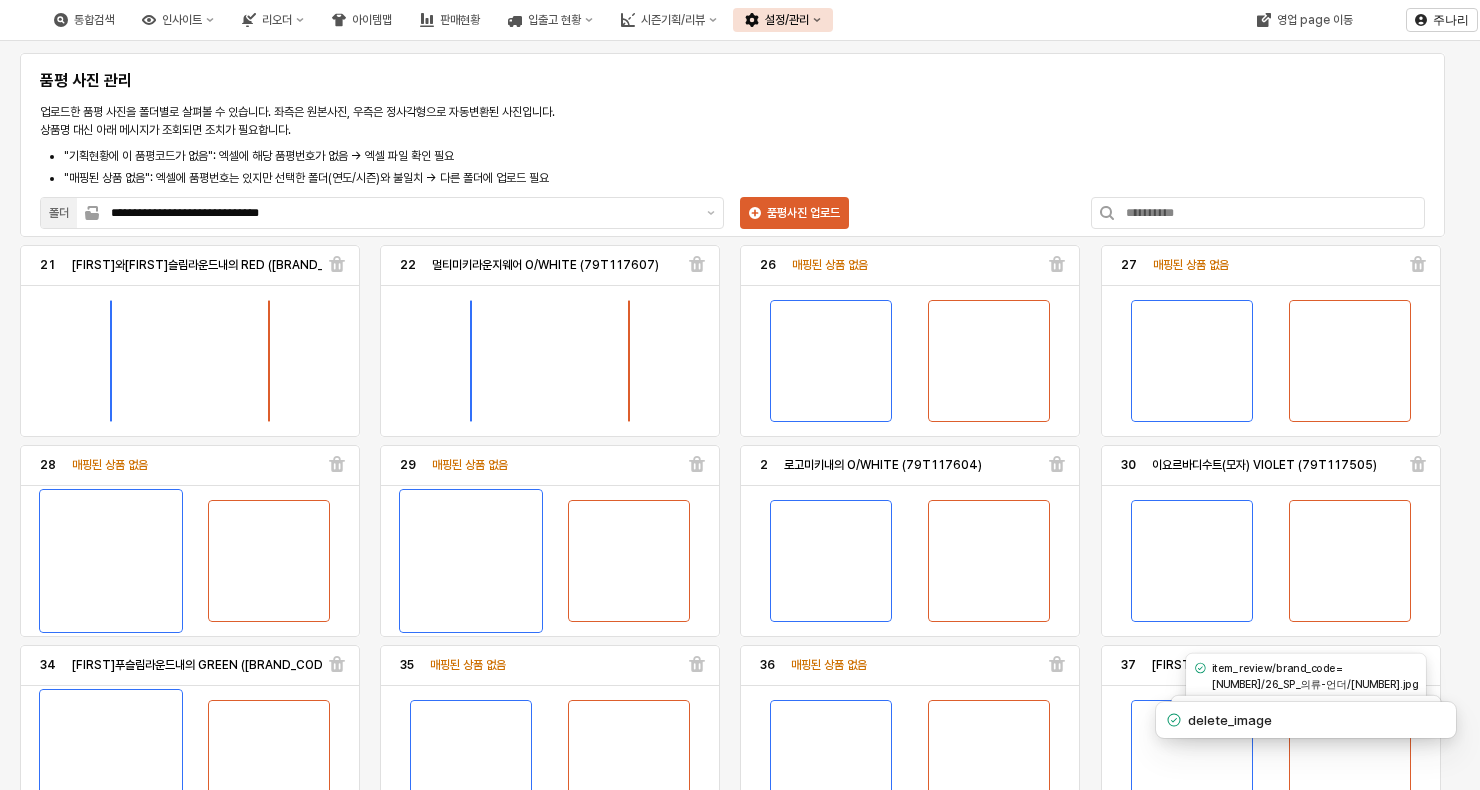 click at bounding box center (1057, 264) 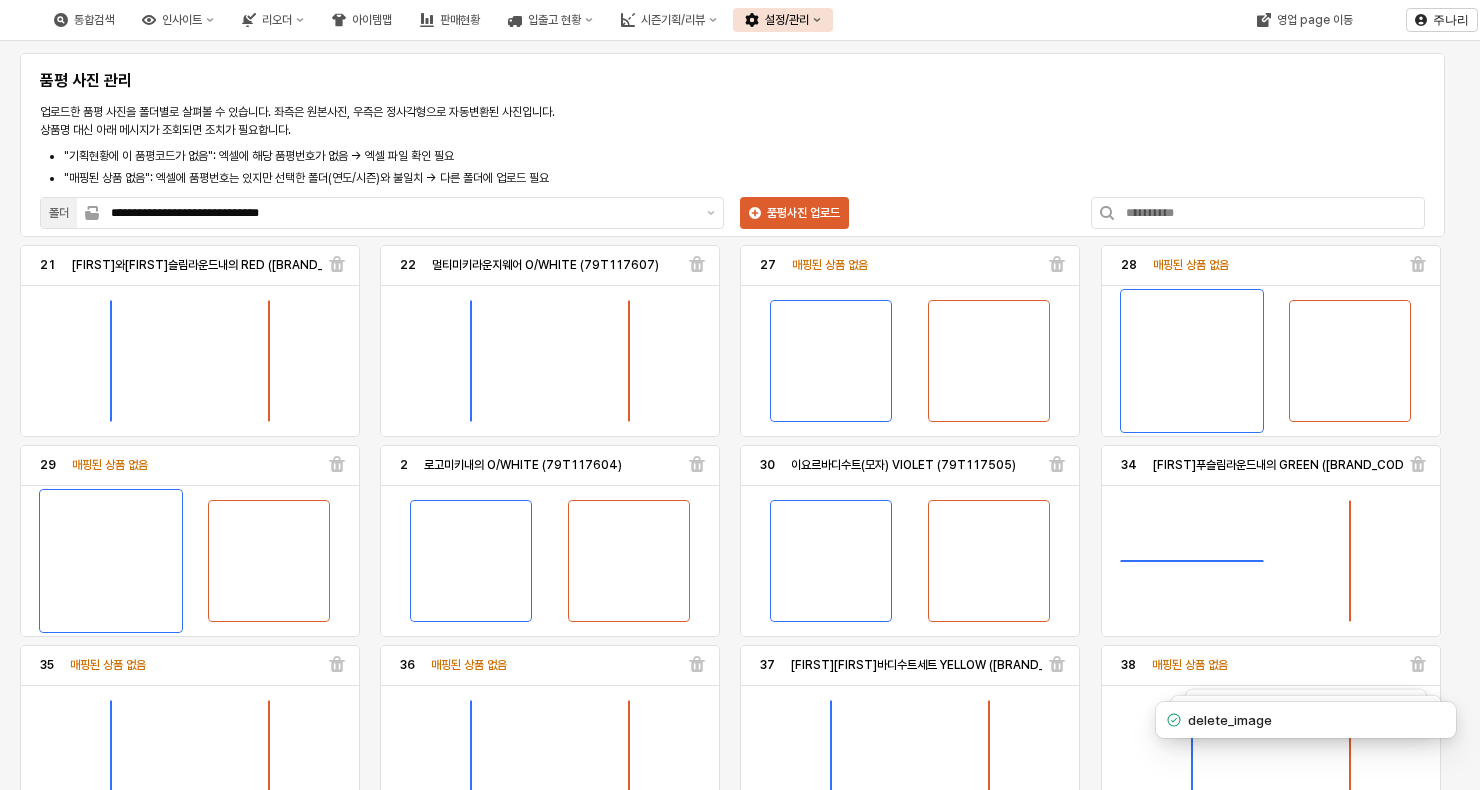 click at bounding box center (1057, 264) 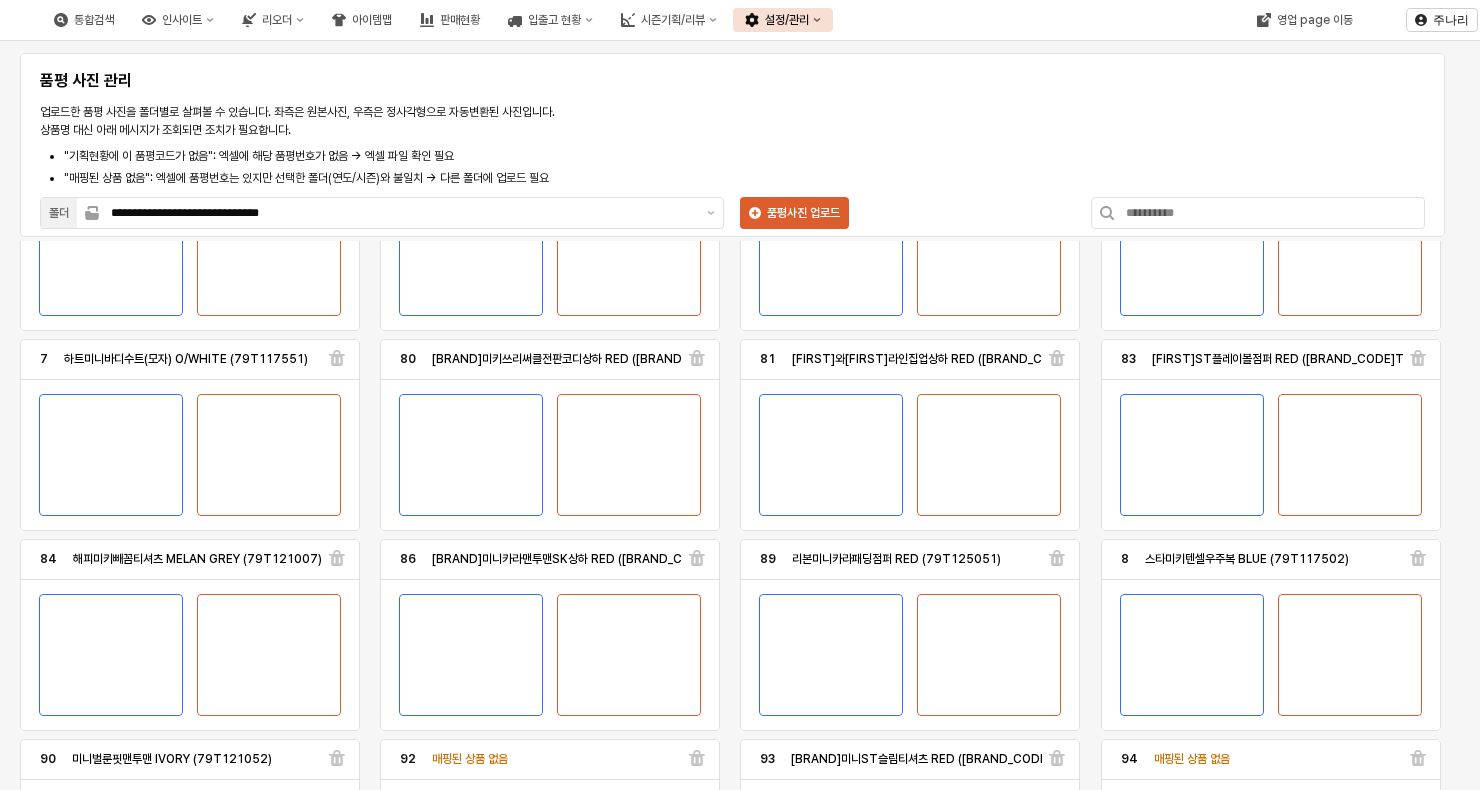 scroll, scrollTop: 4448, scrollLeft: 0, axis: vertical 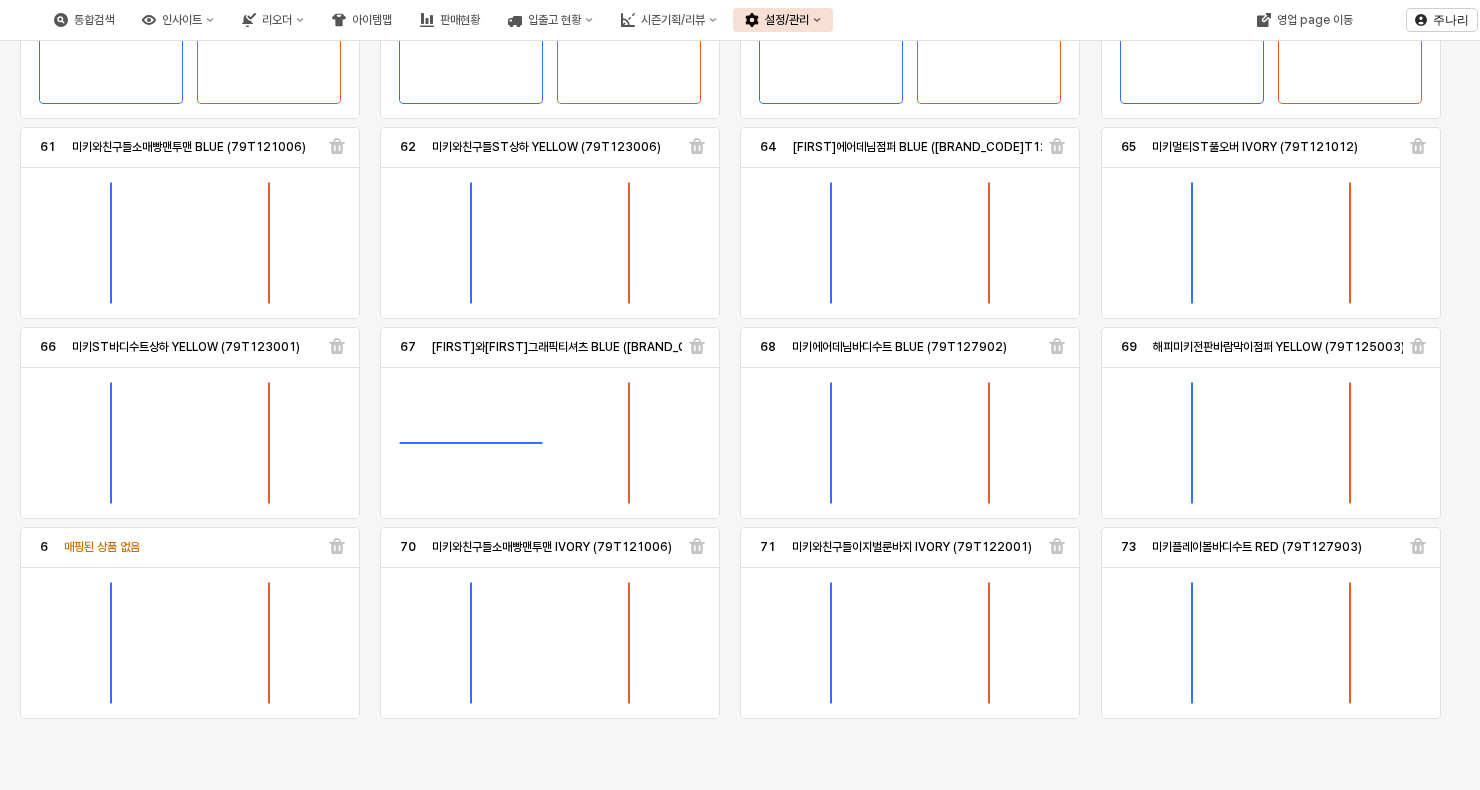 drag, startPoint x: 336, startPoint y: 548, endPoint x: 352, endPoint y: 548, distance: 16 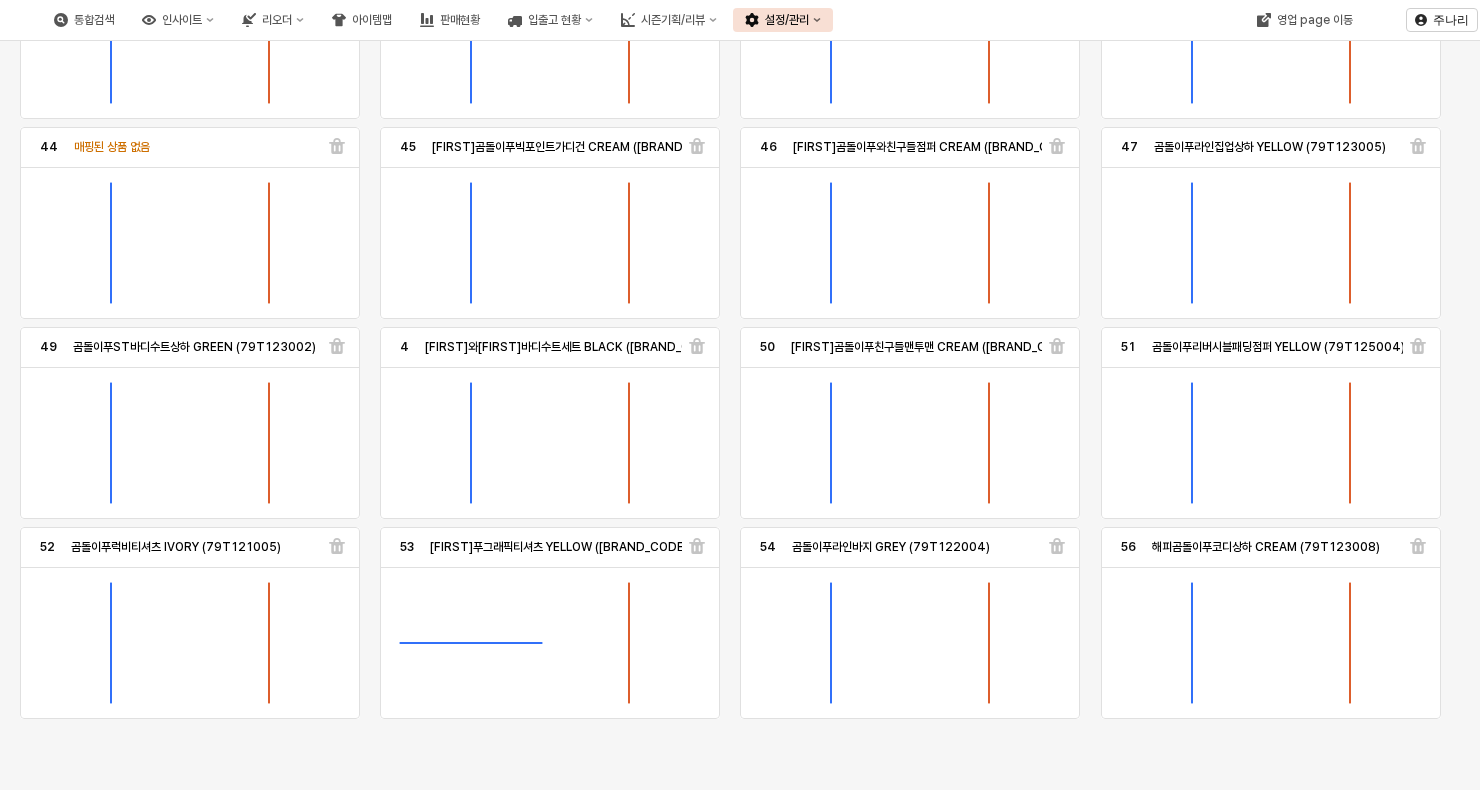 scroll, scrollTop: 2248, scrollLeft: 0, axis: vertical 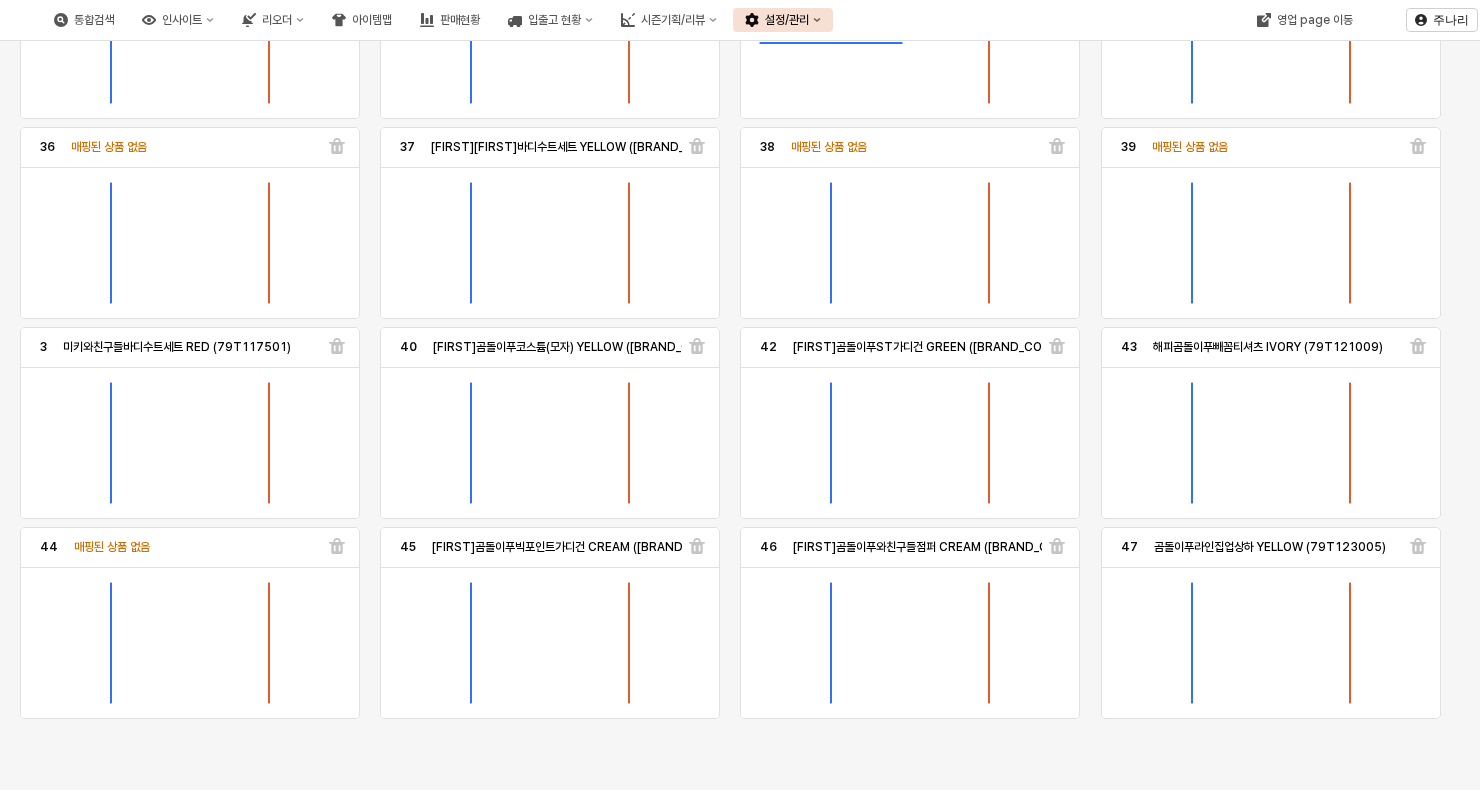 click at bounding box center [1418, 146] 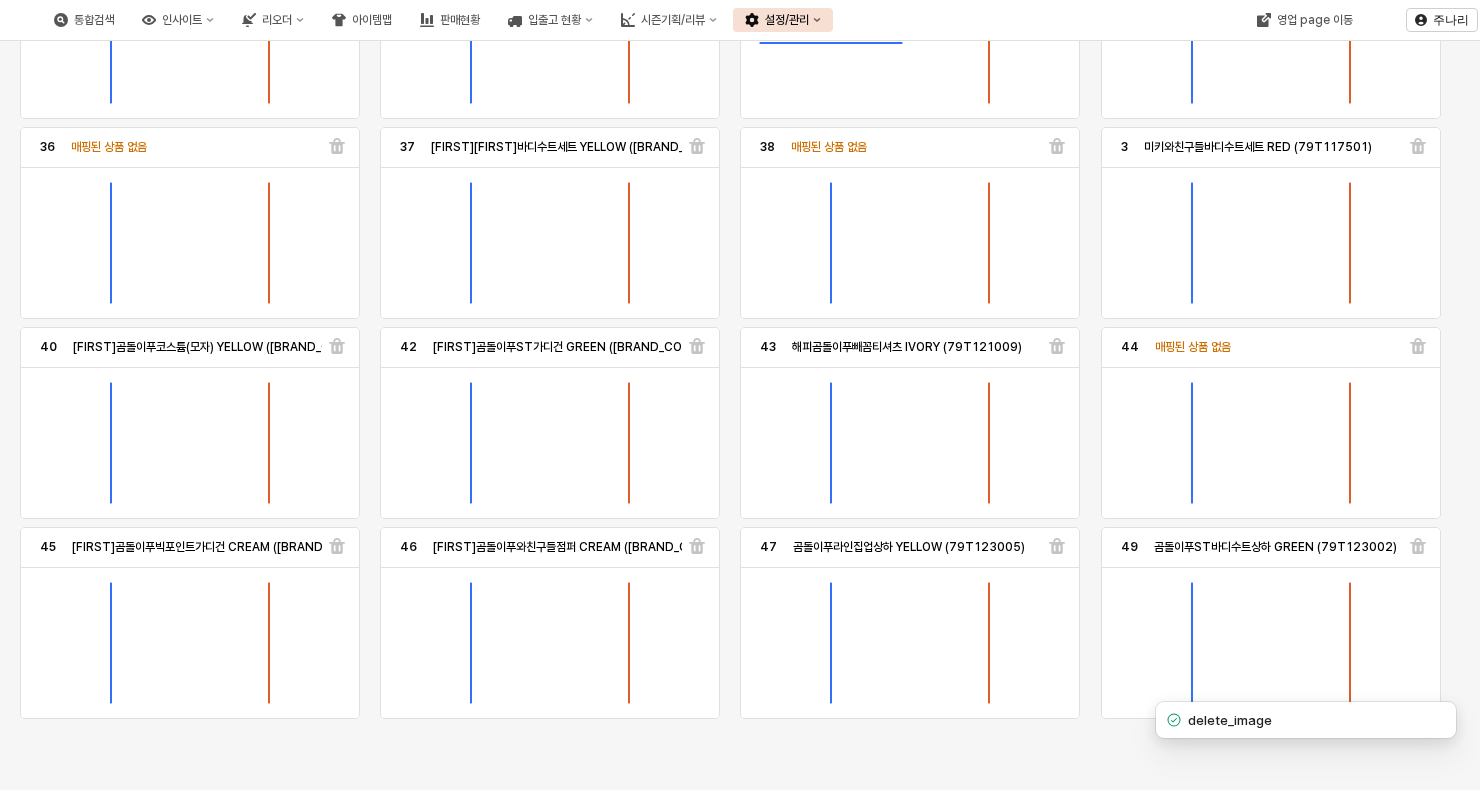 click at bounding box center [1057, 146] 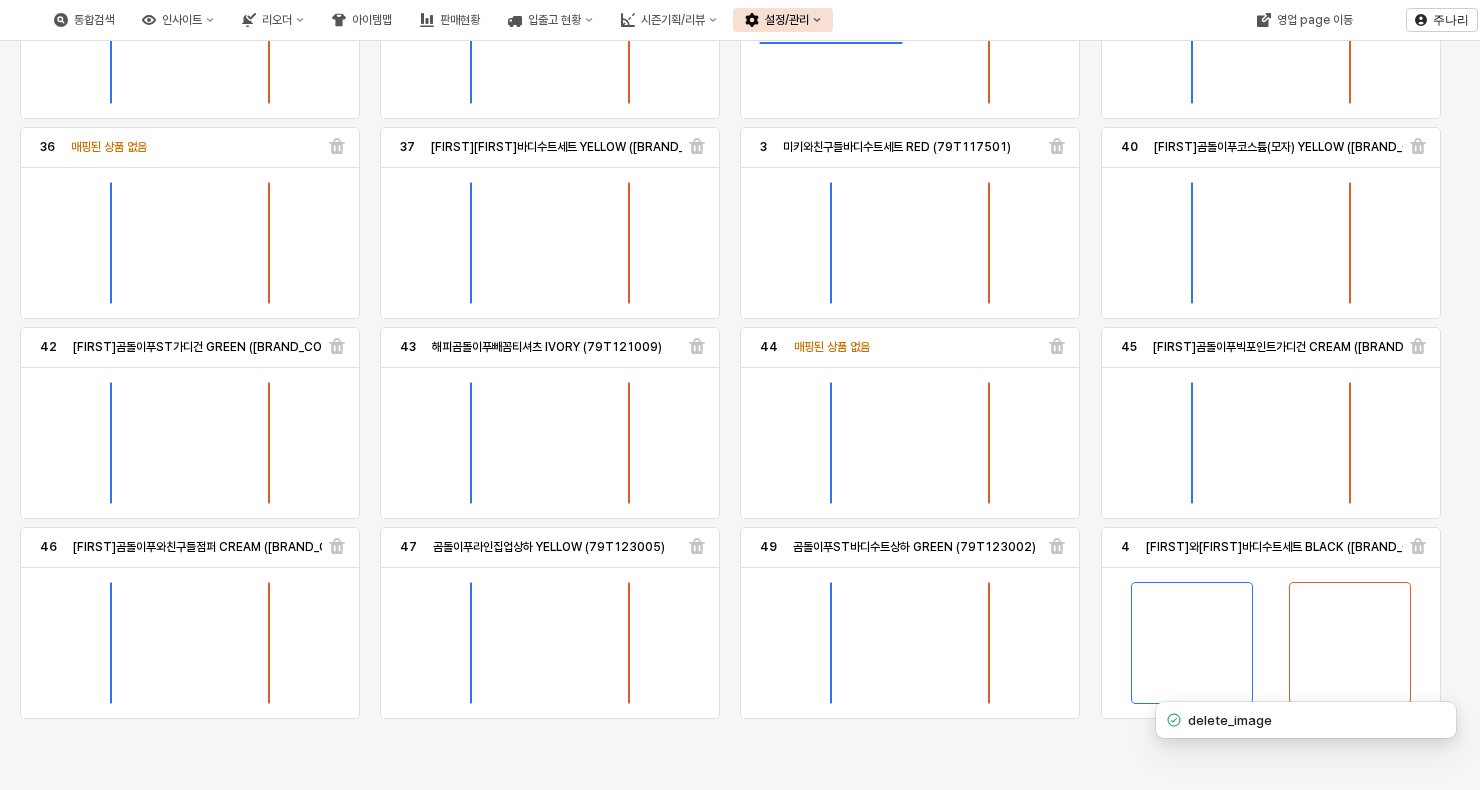 scroll, scrollTop: 1948, scrollLeft: 0, axis: vertical 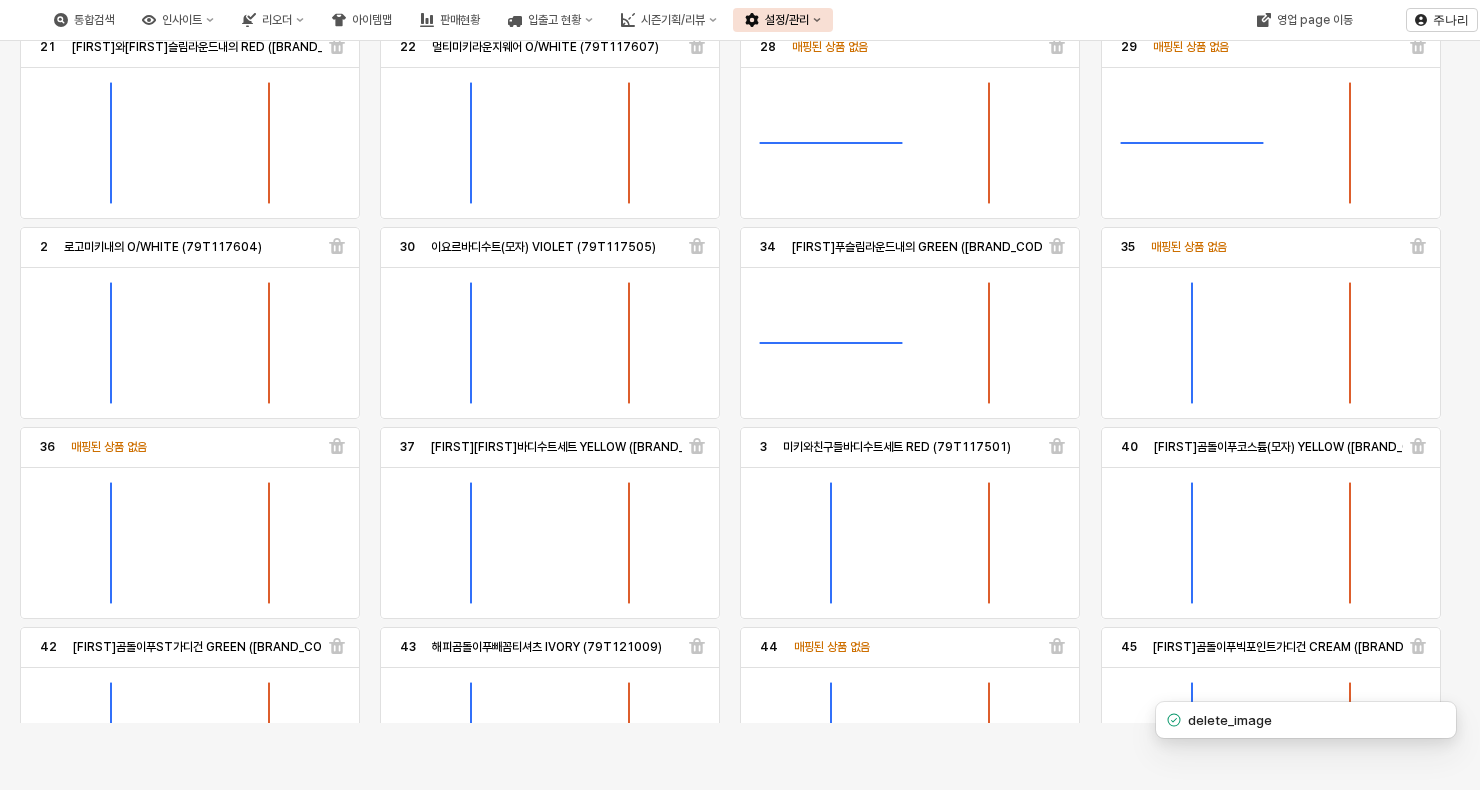 click at bounding box center [337, 446] 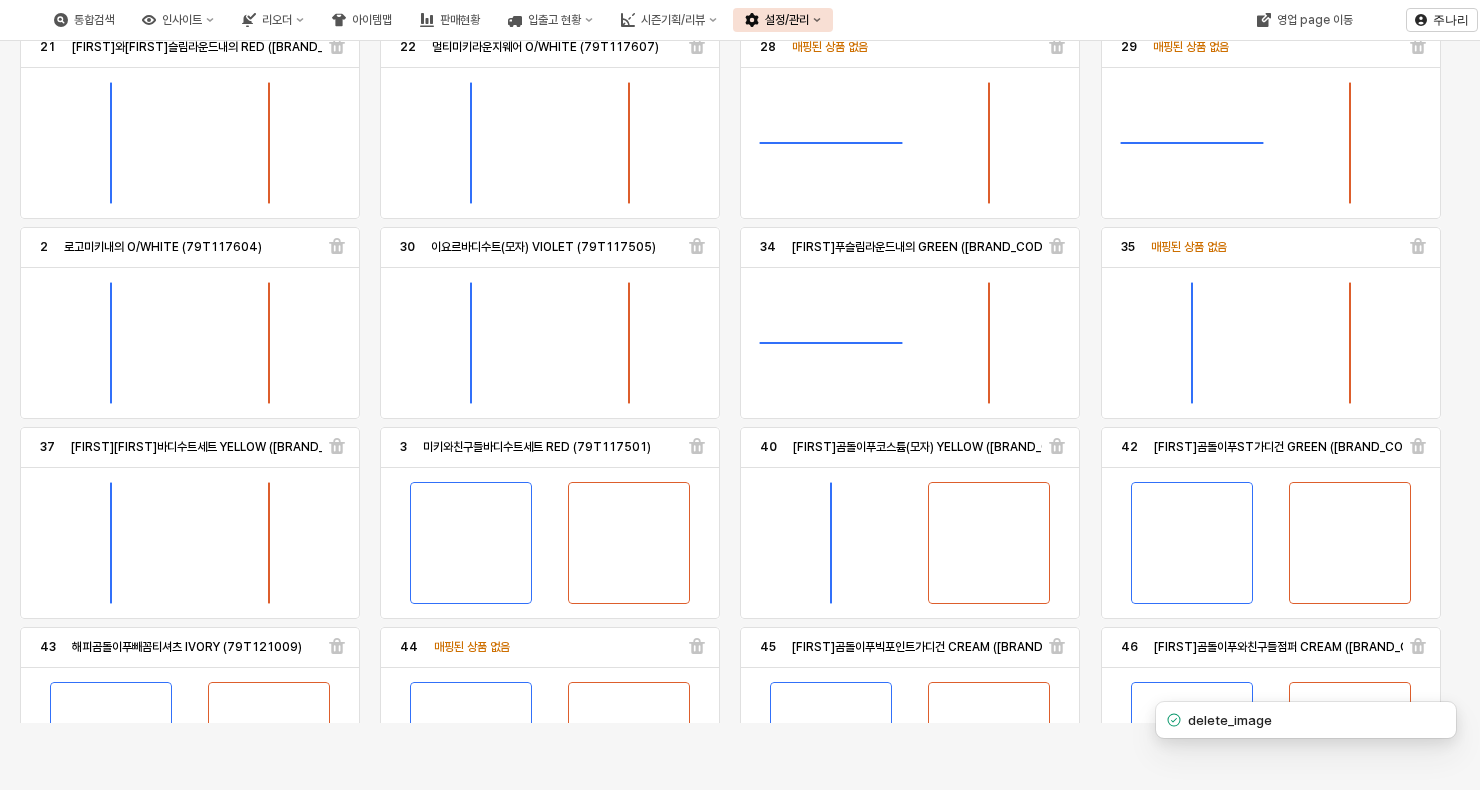 click at bounding box center (1418, 246) 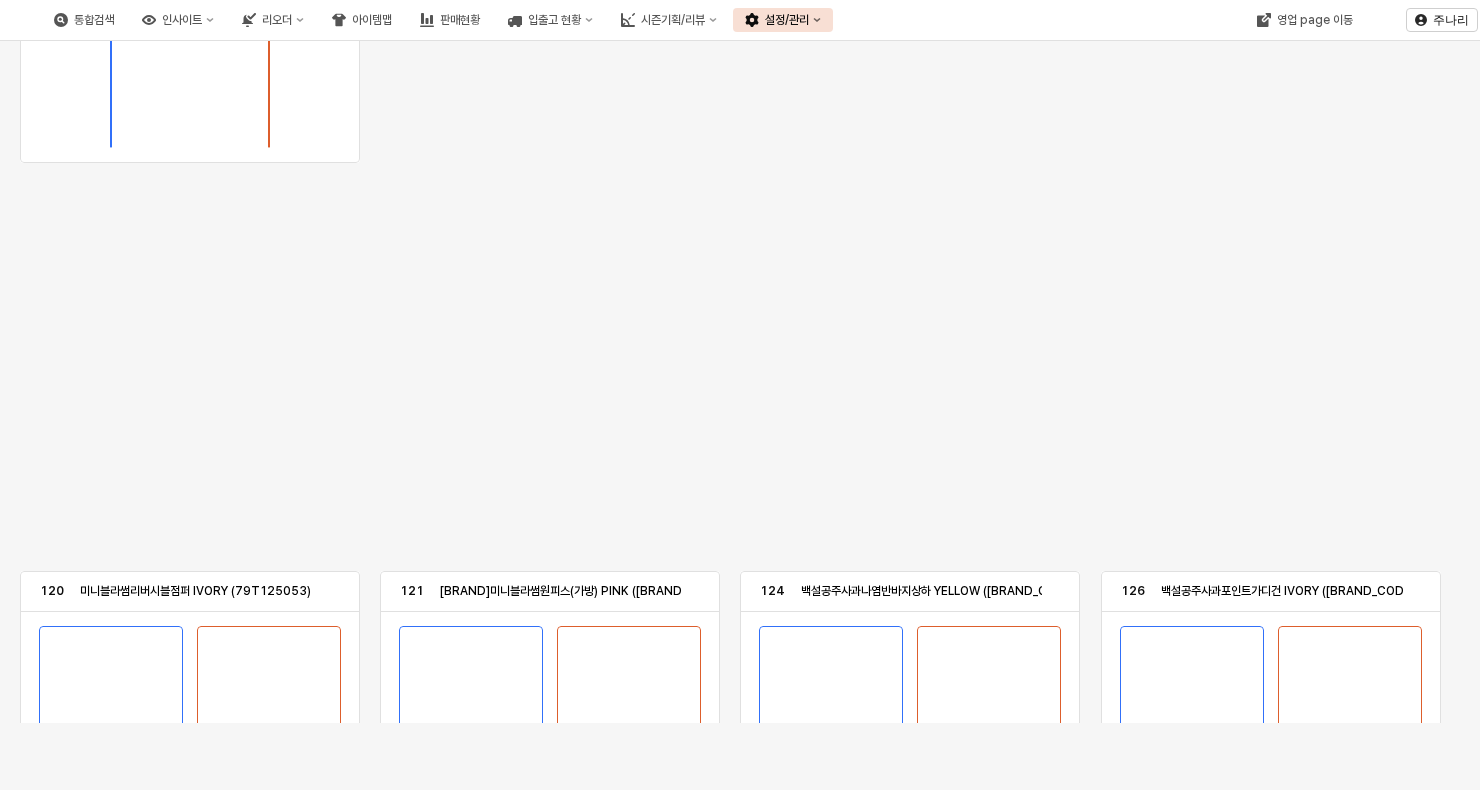scroll, scrollTop: 0, scrollLeft: 0, axis: both 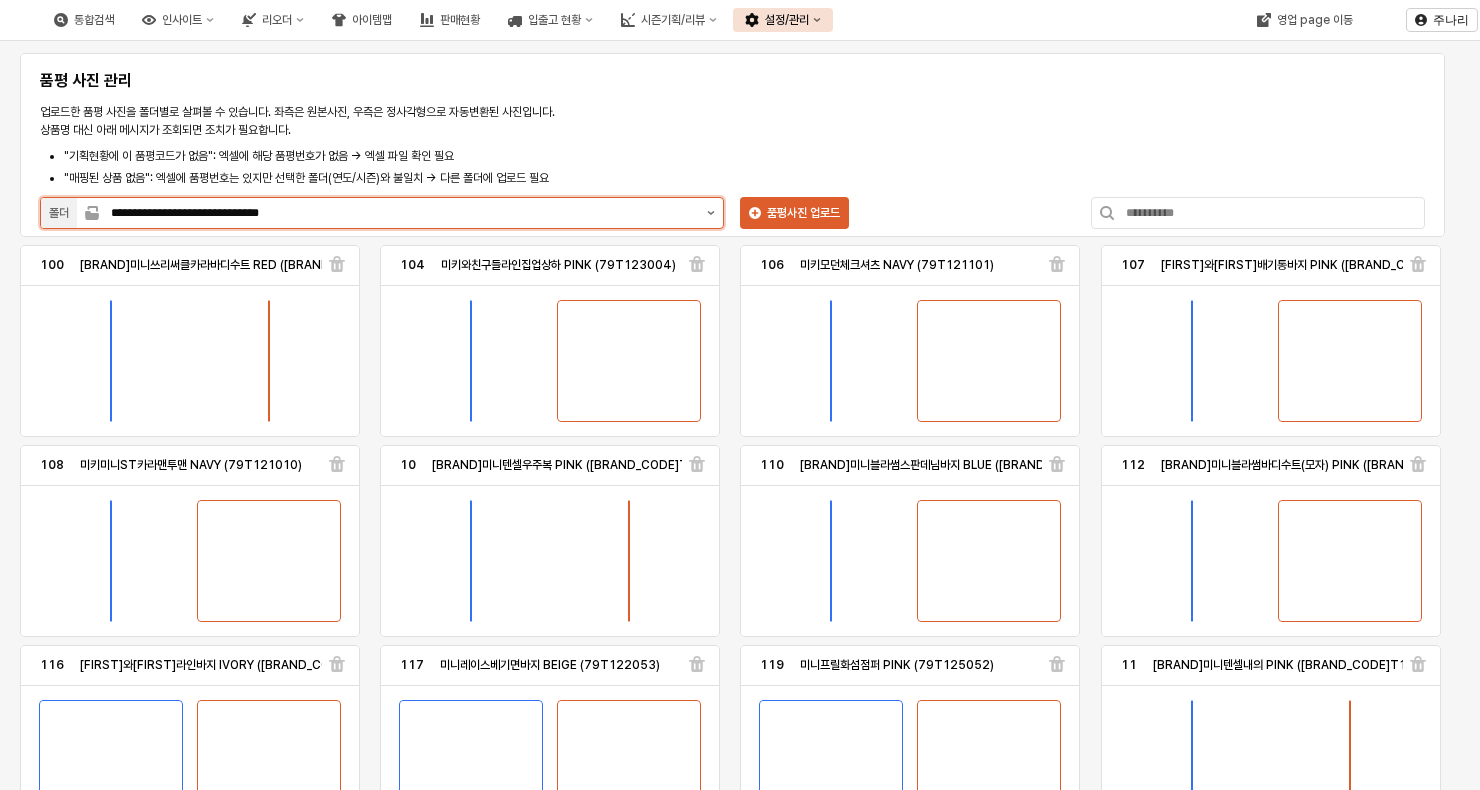 click at bounding box center (711, 213) 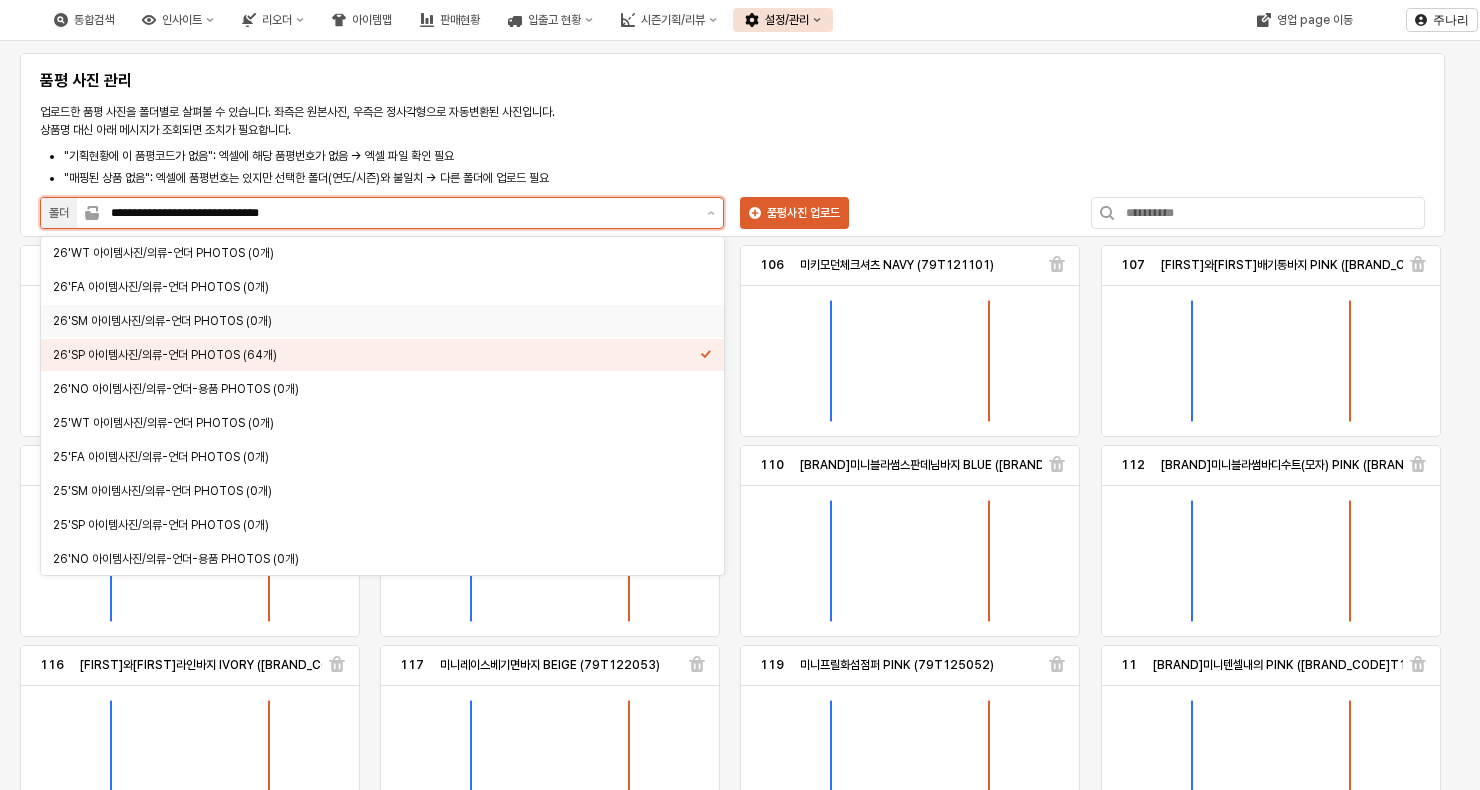 click on "26'SM 아이템사진/의류-언더 PHOTOS (0개)" at bounding box center (376, 321) 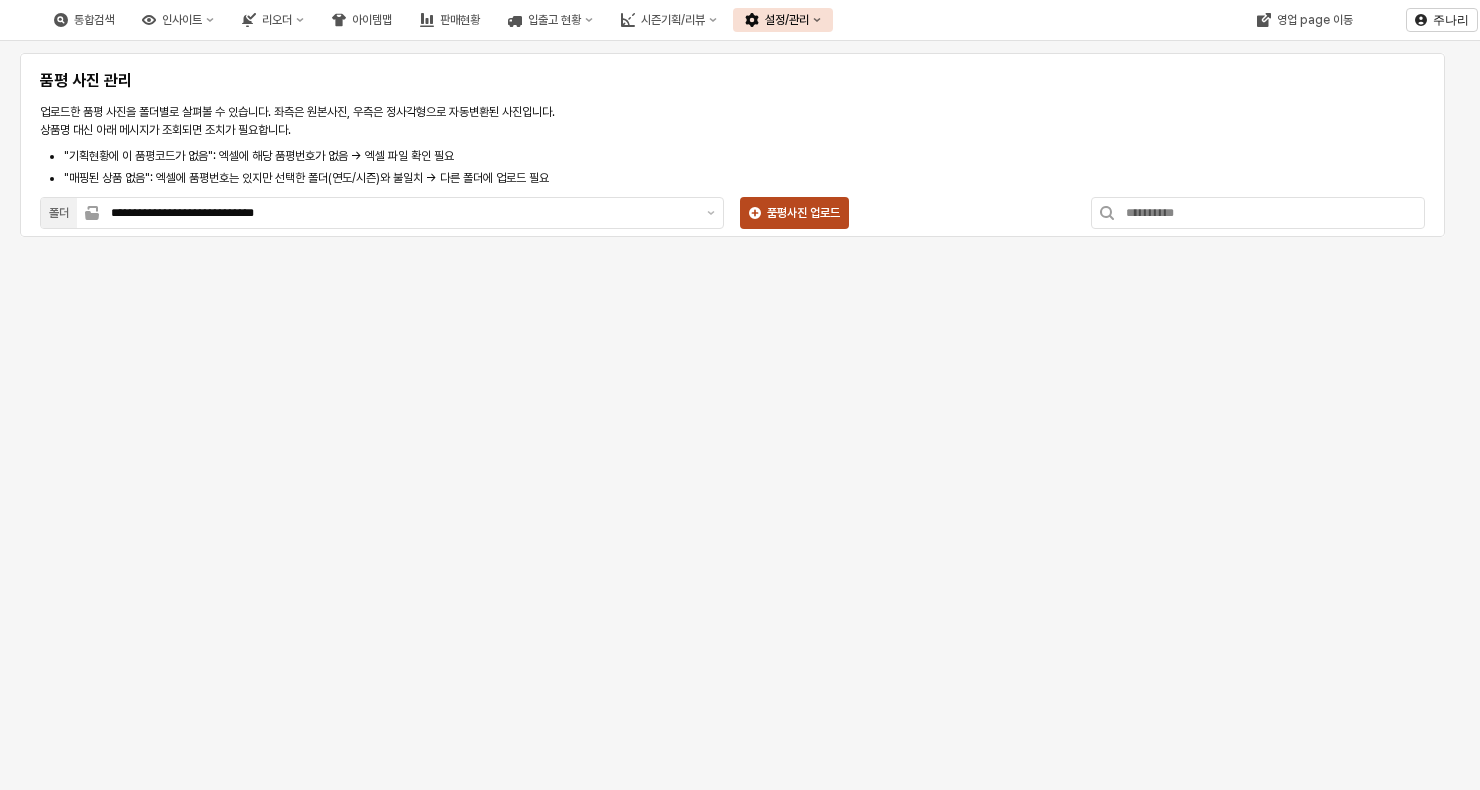 click on "품평사진 업로드" at bounding box center [803, 213] 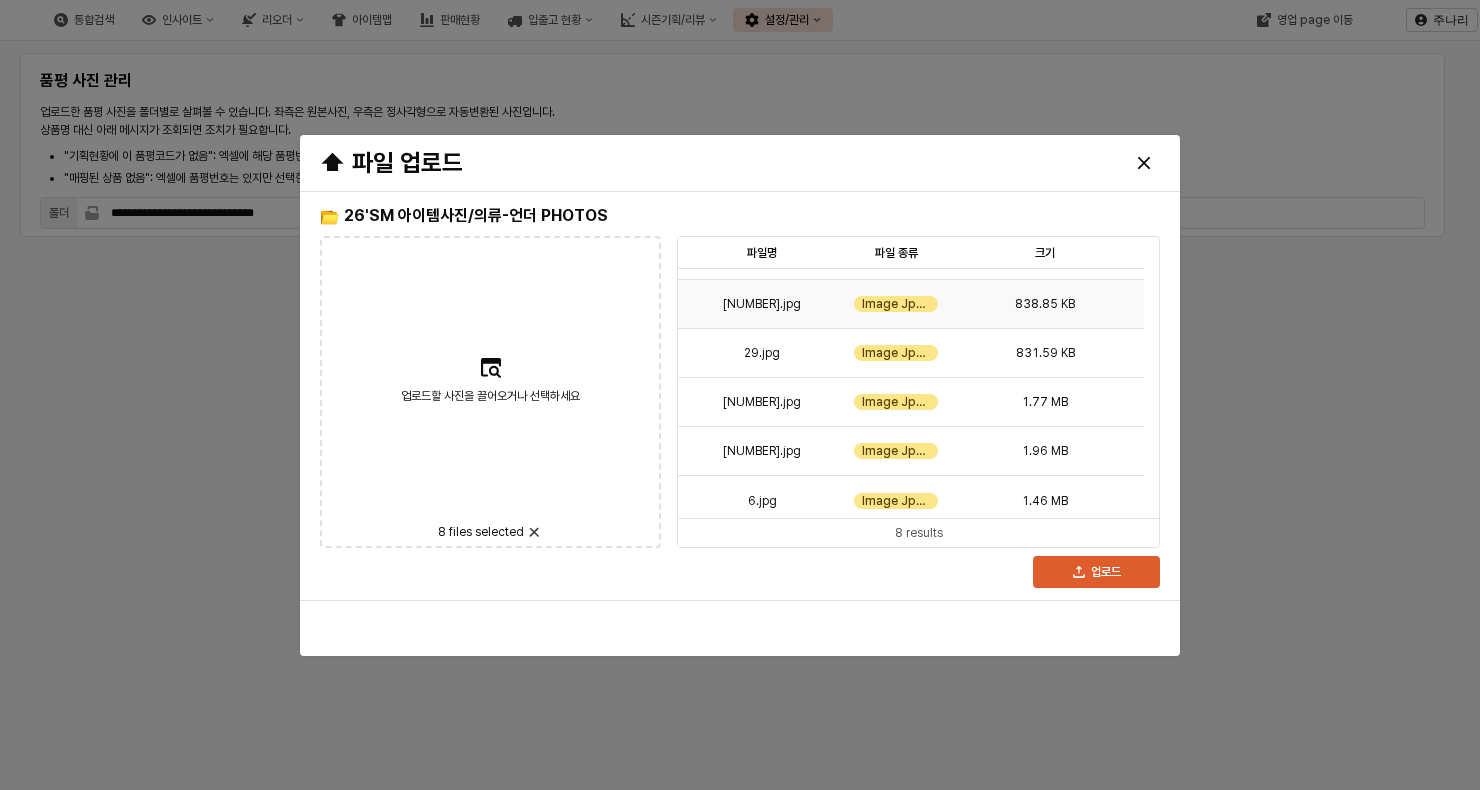 scroll, scrollTop: 142, scrollLeft: 0, axis: vertical 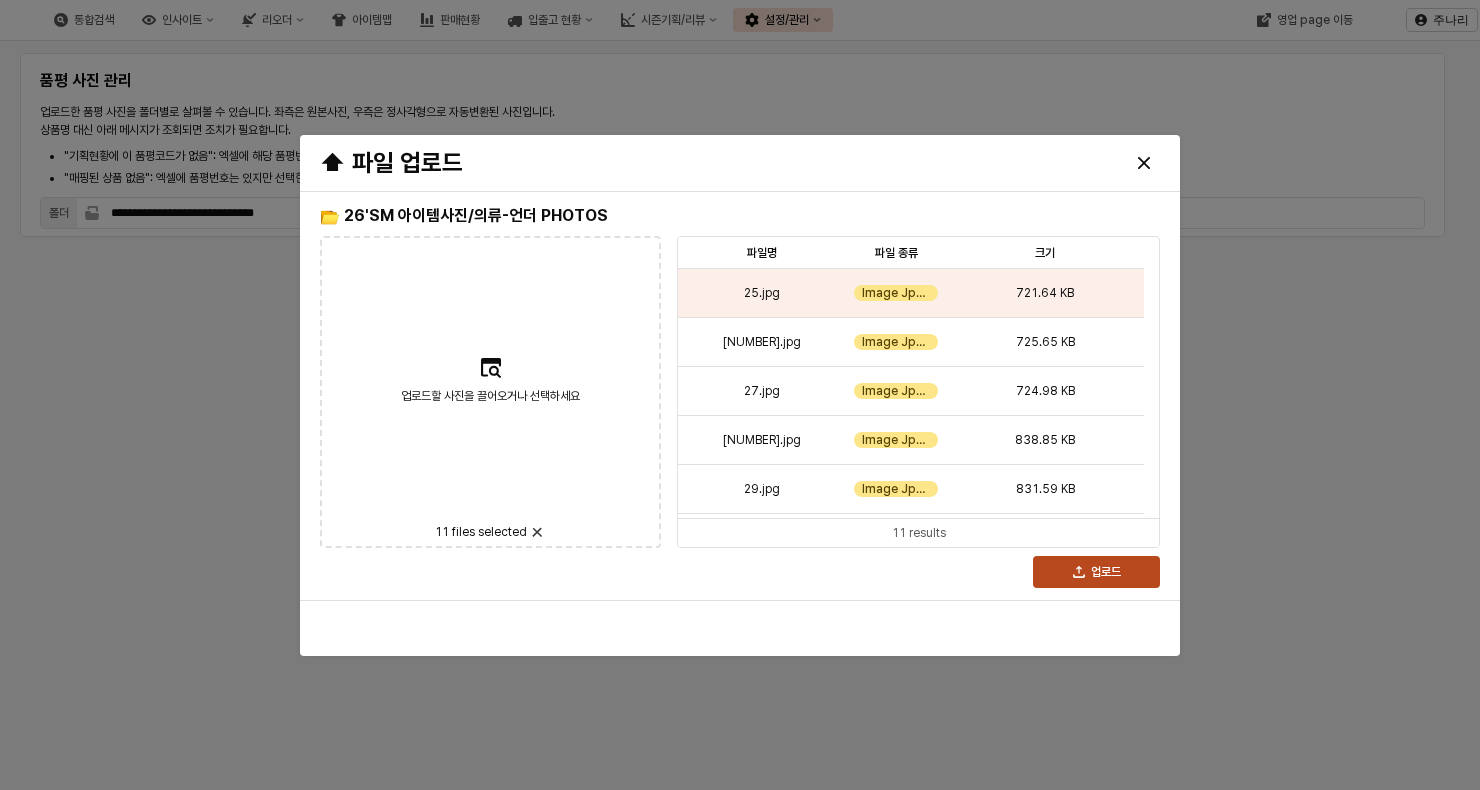 click on "업로드" at bounding box center (1096, 572) 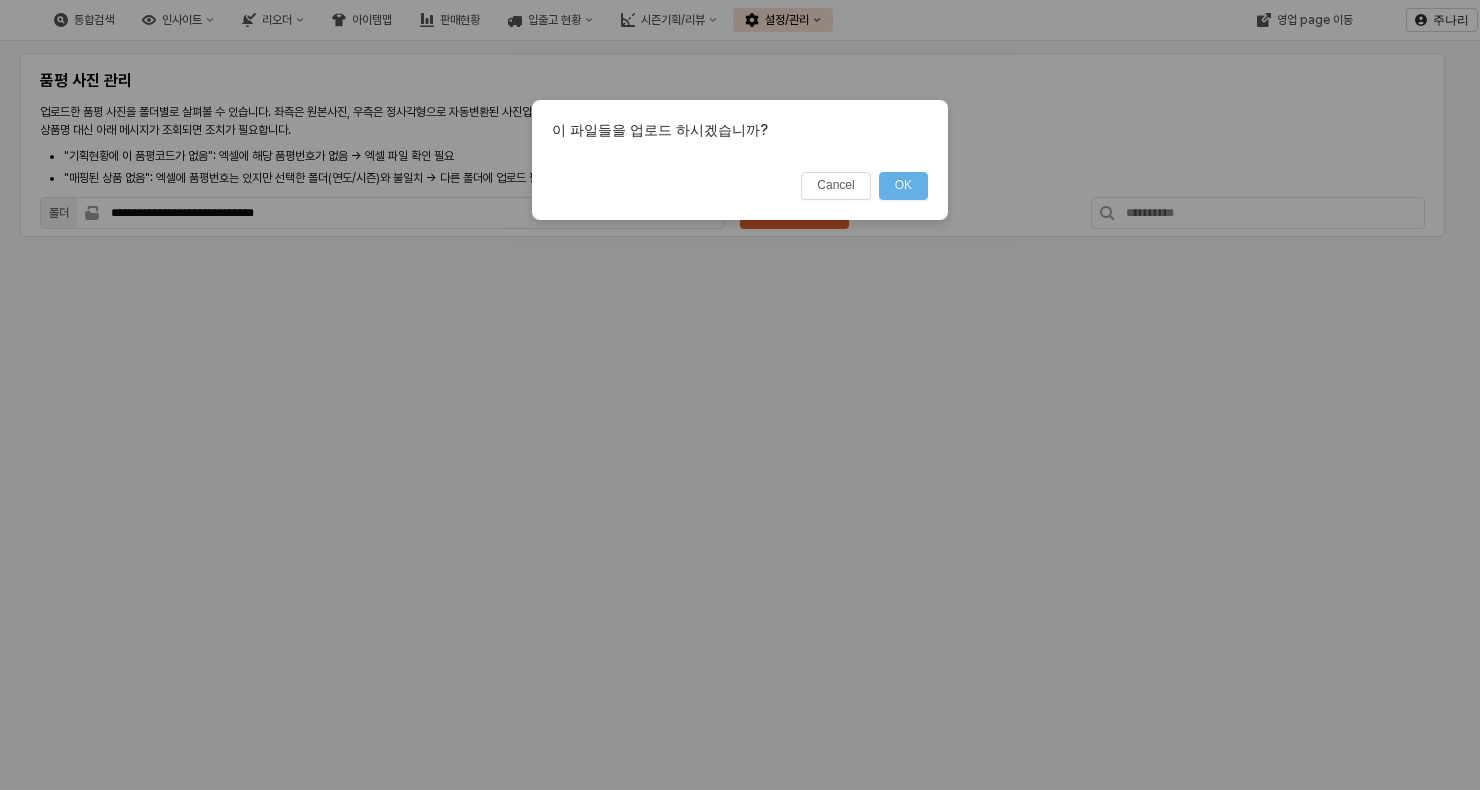 click on "OK" at bounding box center [903, 186] 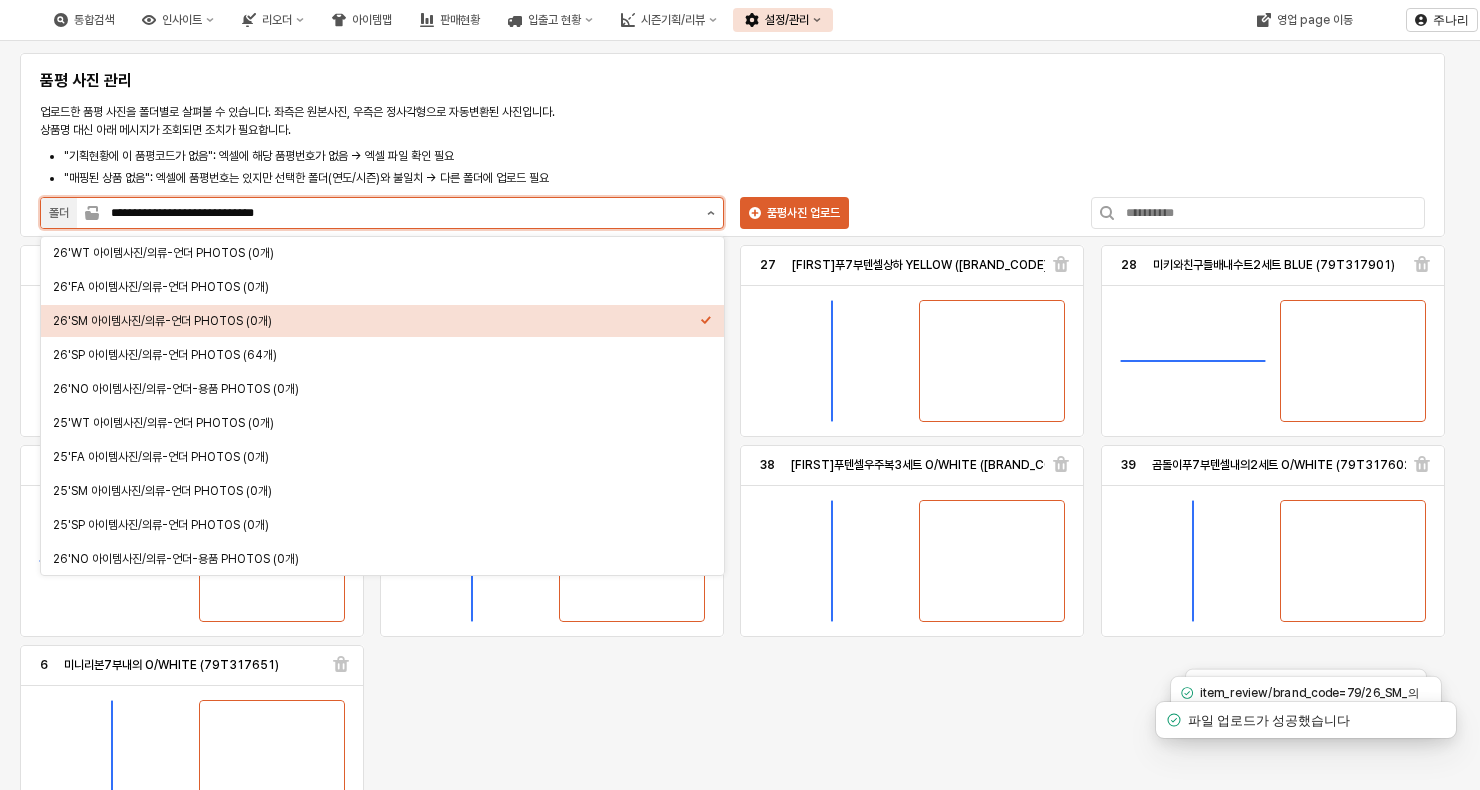 click at bounding box center (711, 213) 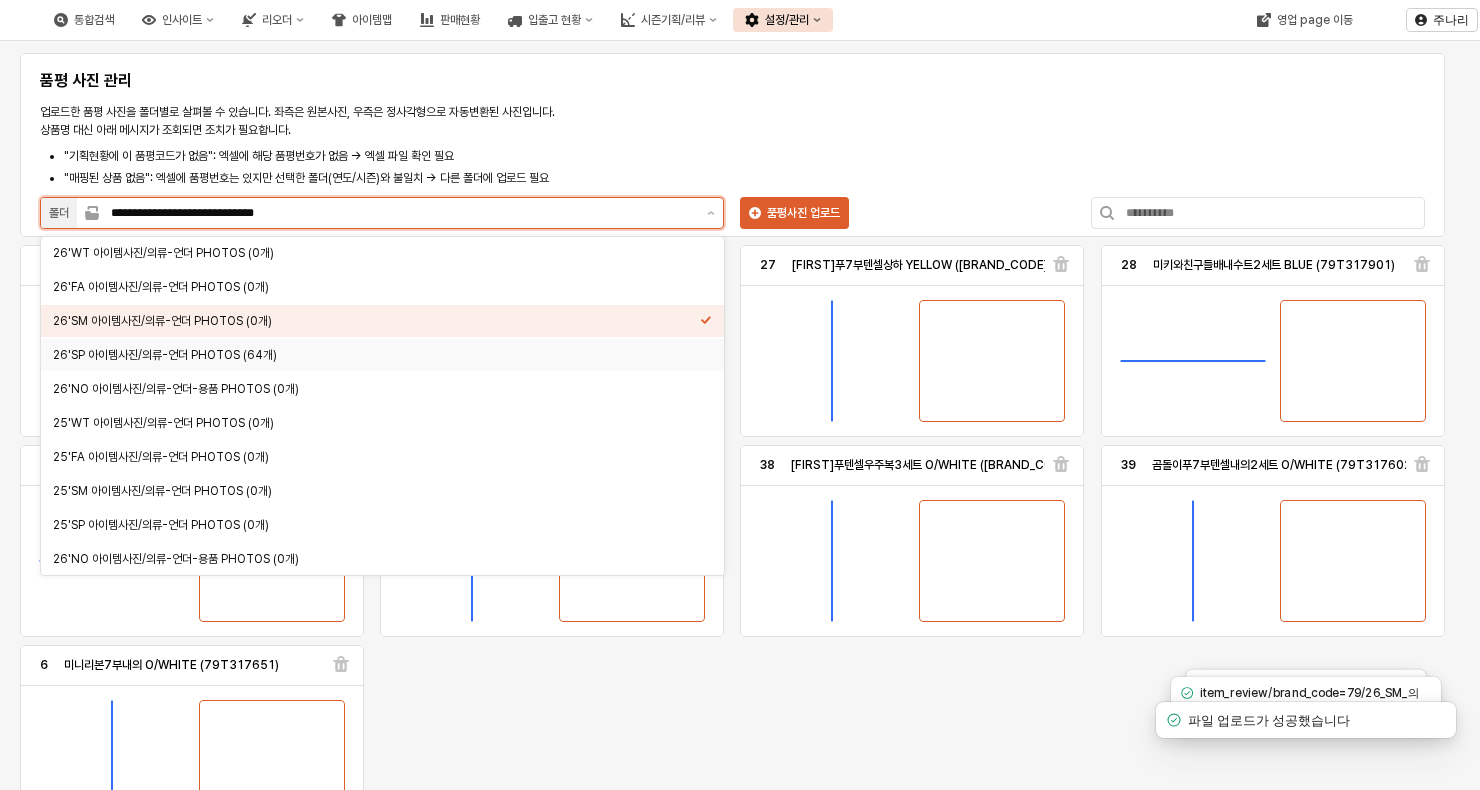 click on "26'SP 아이템사진/의류-언더 PHOTOS (64개)" at bounding box center (376, 355) 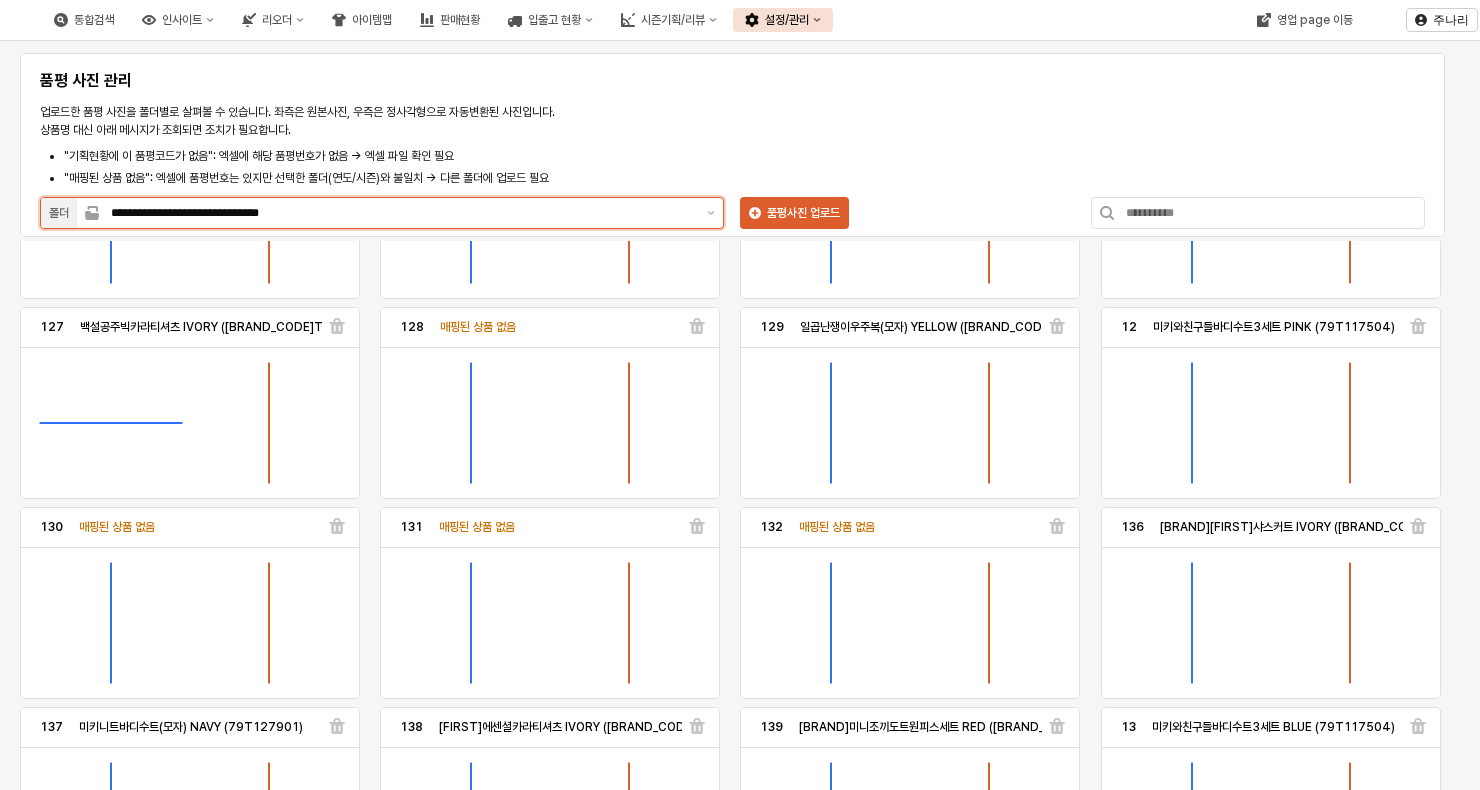 scroll, scrollTop: 800, scrollLeft: 0, axis: vertical 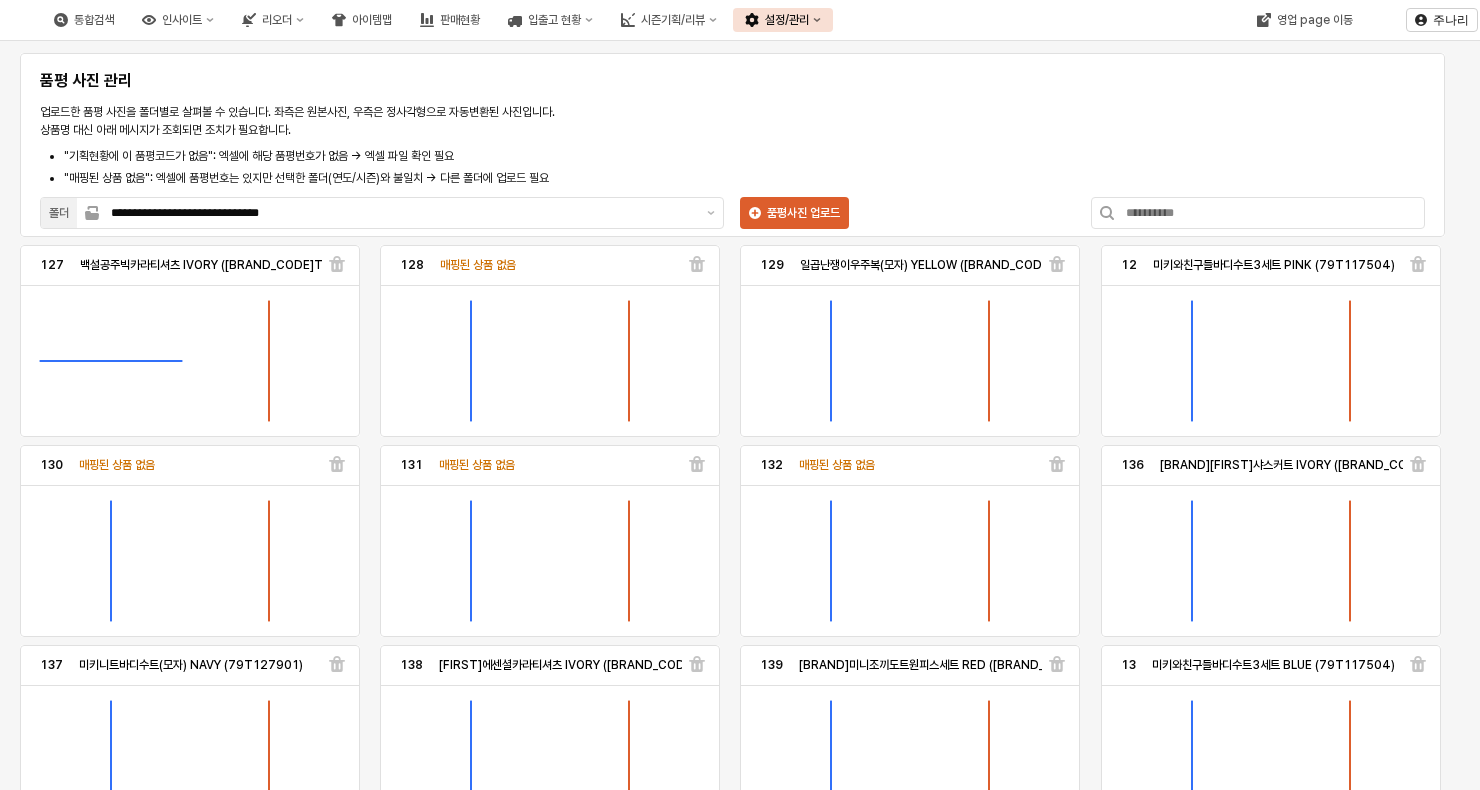 click at bounding box center (697, 464) 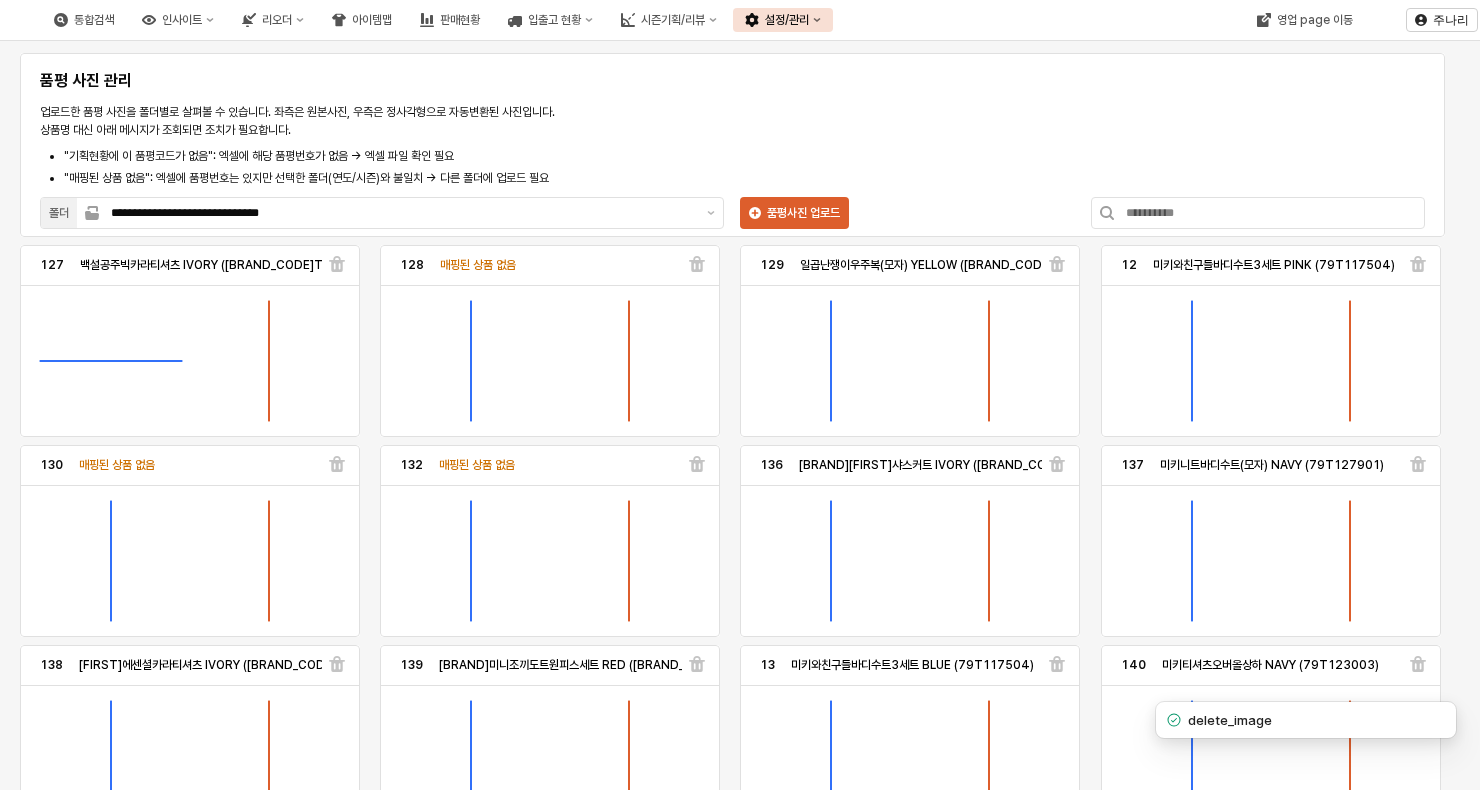 click at bounding box center [697, 464] 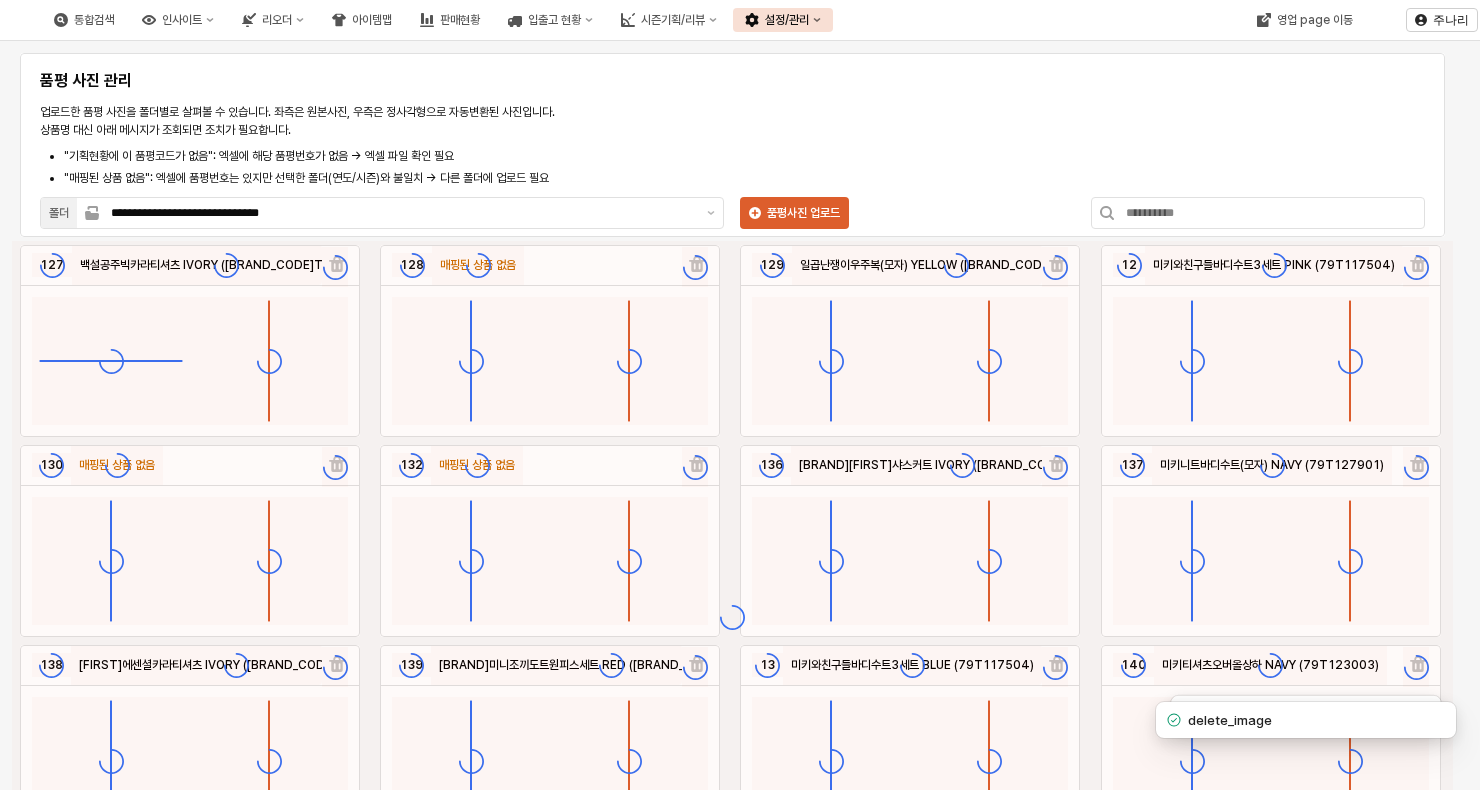 scroll, scrollTop: 700, scrollLeft: 0, axis: vertical 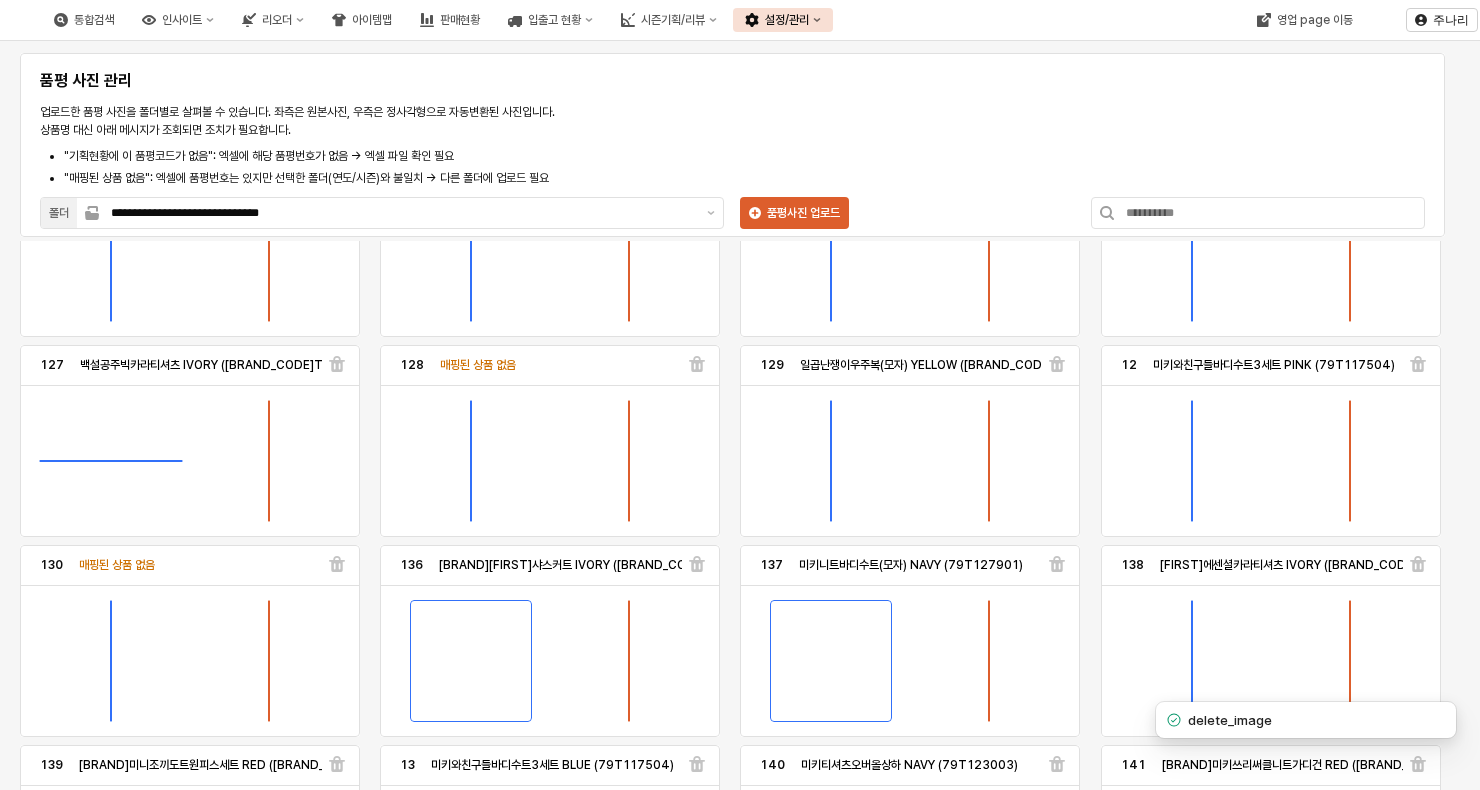 click at bounding box center (337, 564) 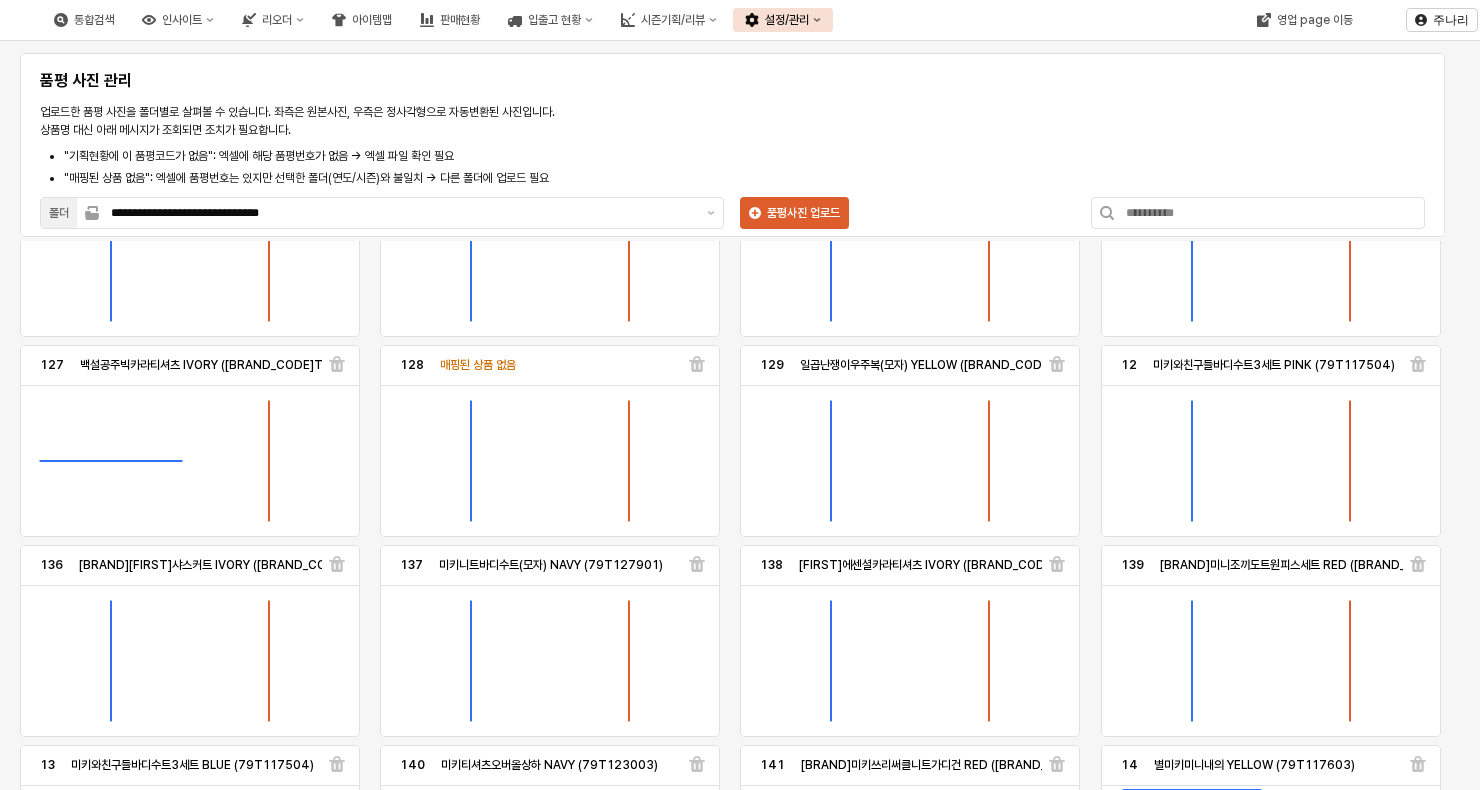 click at bounding box center (697, 364) 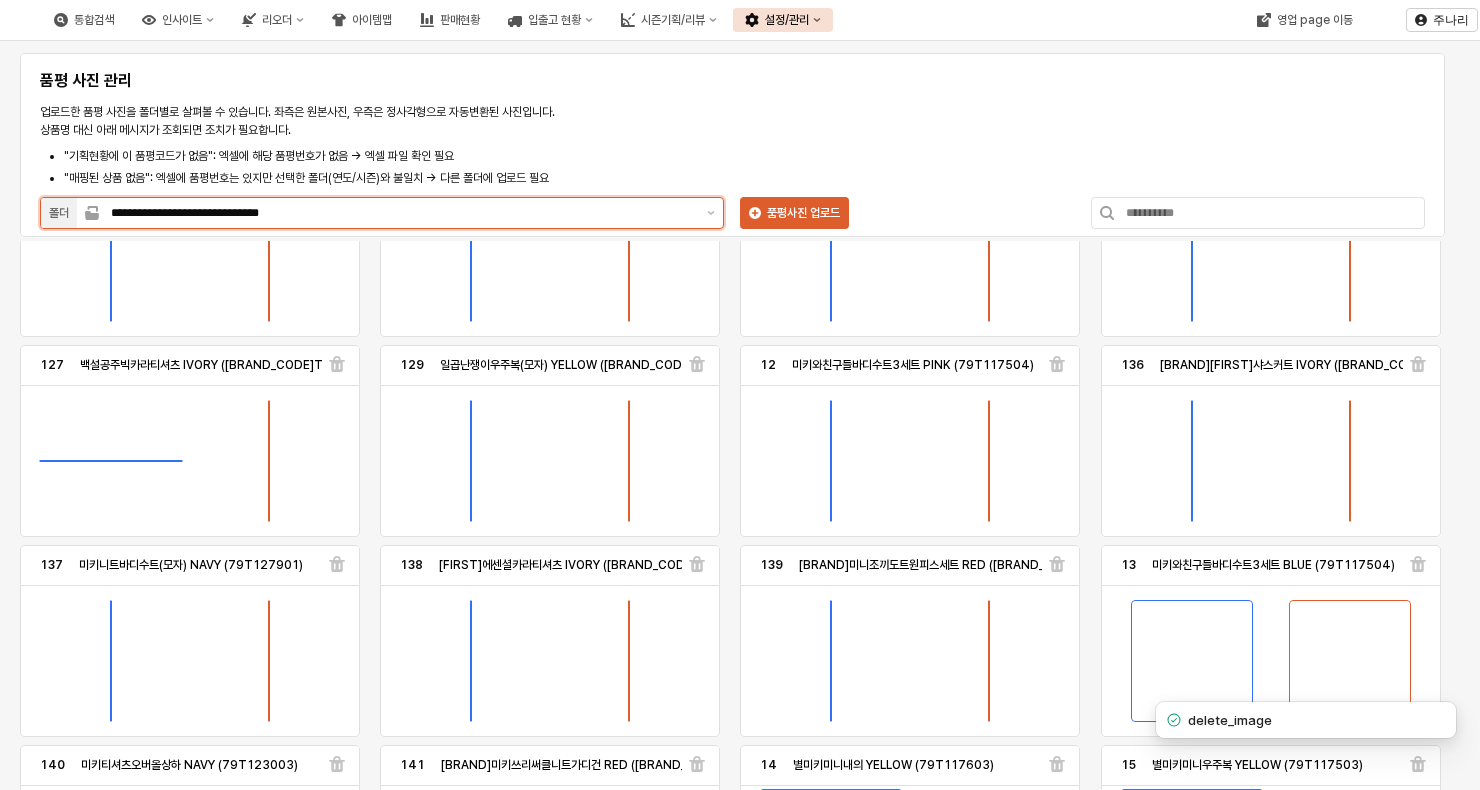 click on "**********" at bounding box center [403, 213] 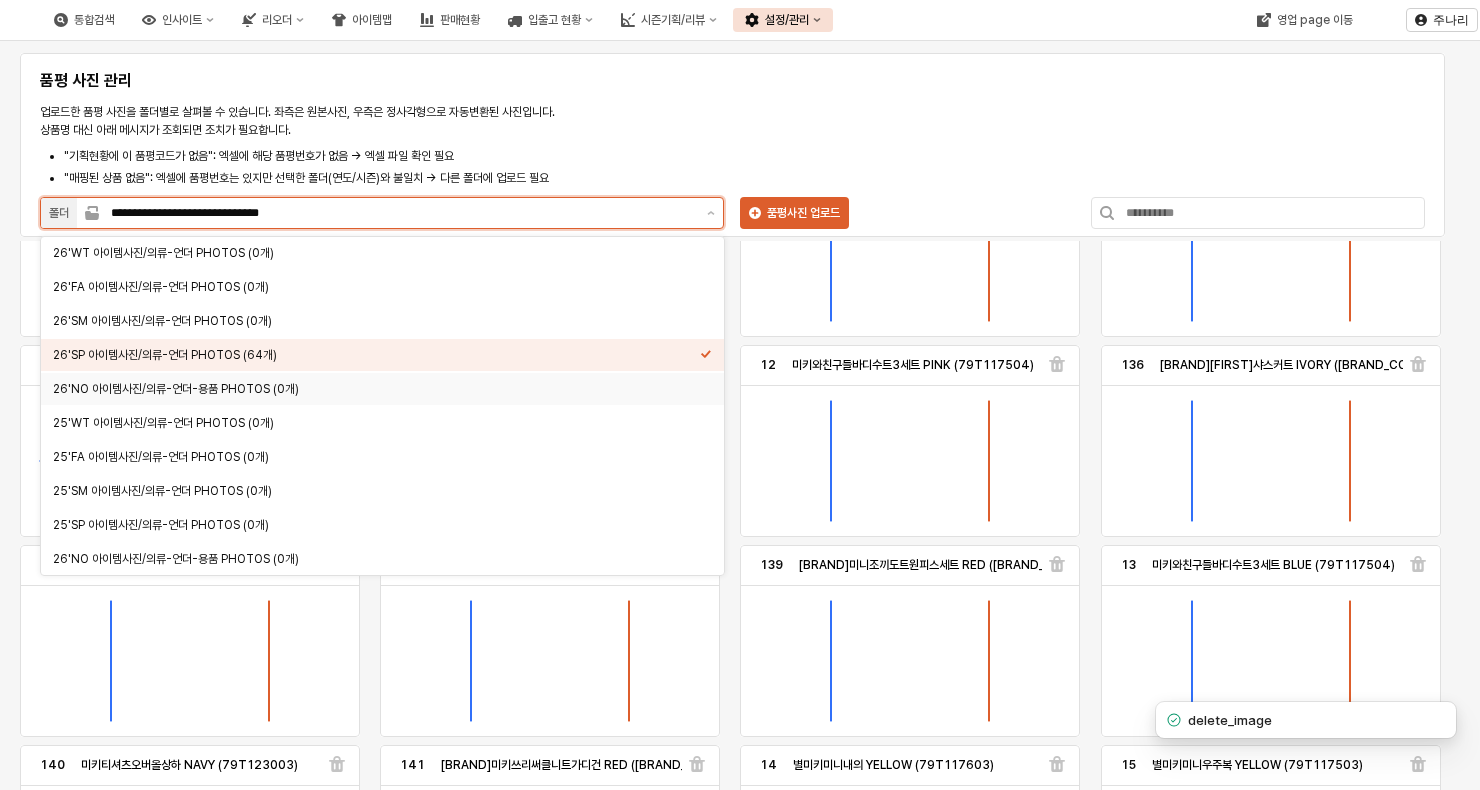 click on "26'NO 아이템사진/의류-언더-용품 PHOTOS (0개)" at bounding box center [376, 389] 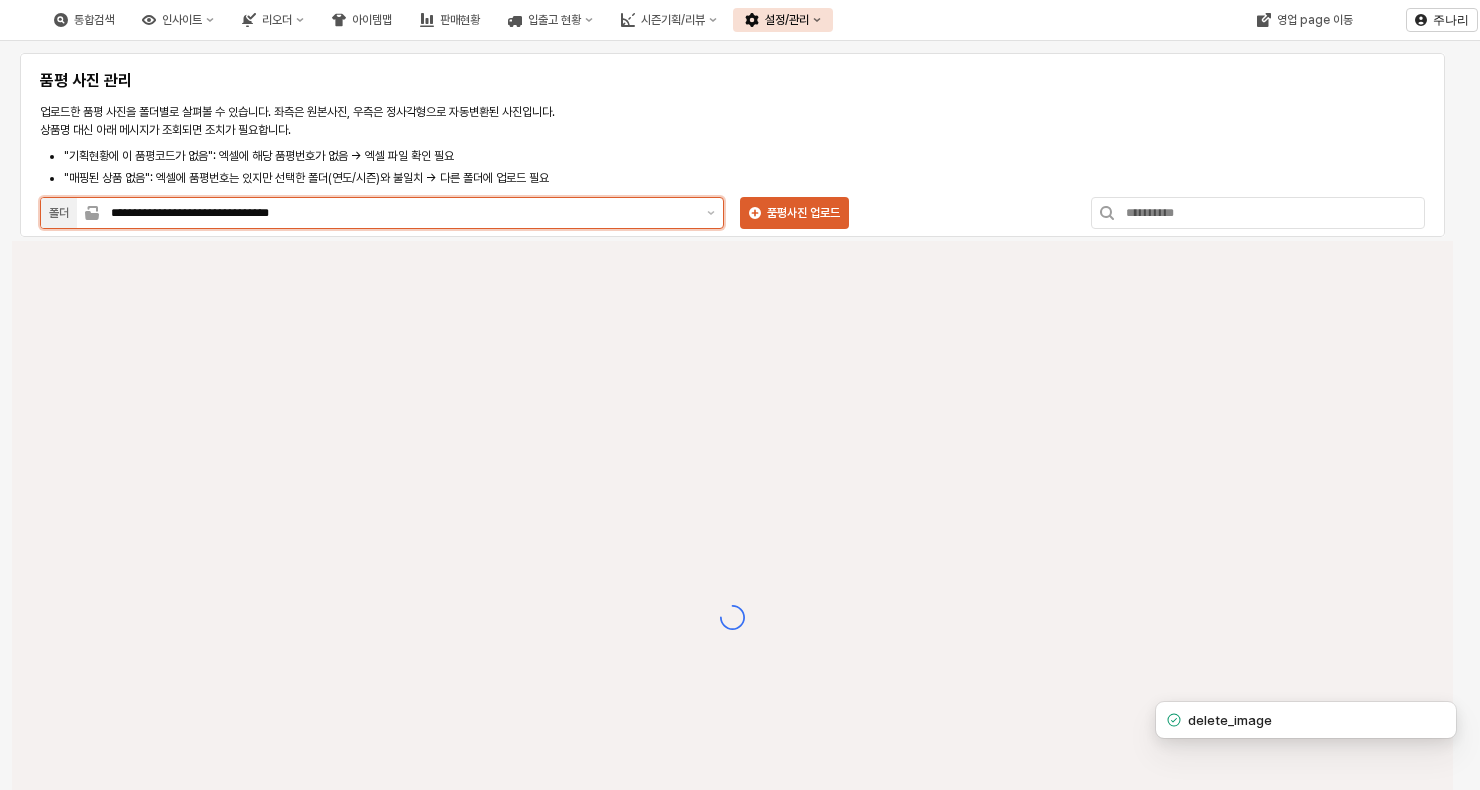 scroll, scrollTop: 0, scrollLeft: 0, axis: both 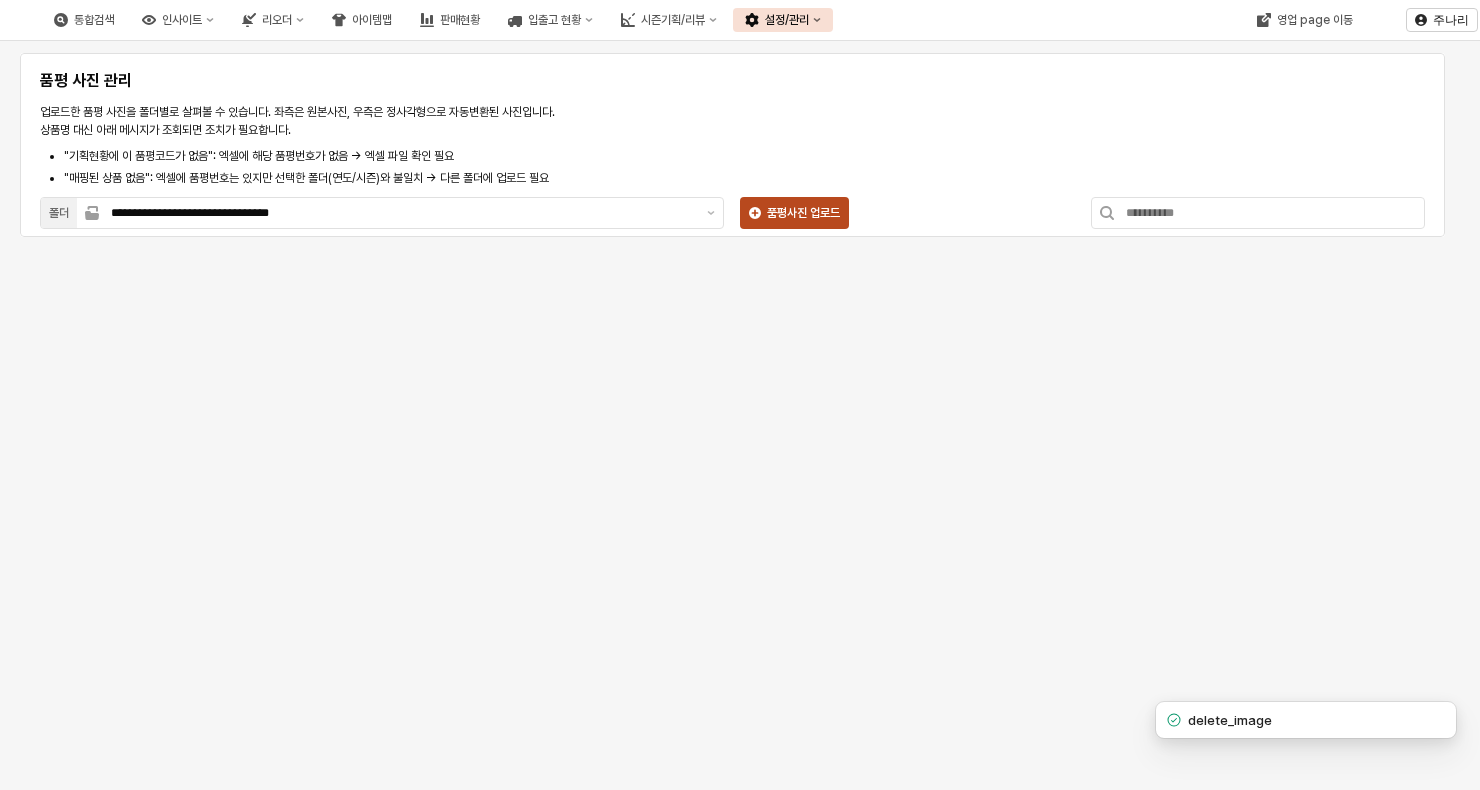 click on "품평사진 업로드" at bounding box center [803, 213] 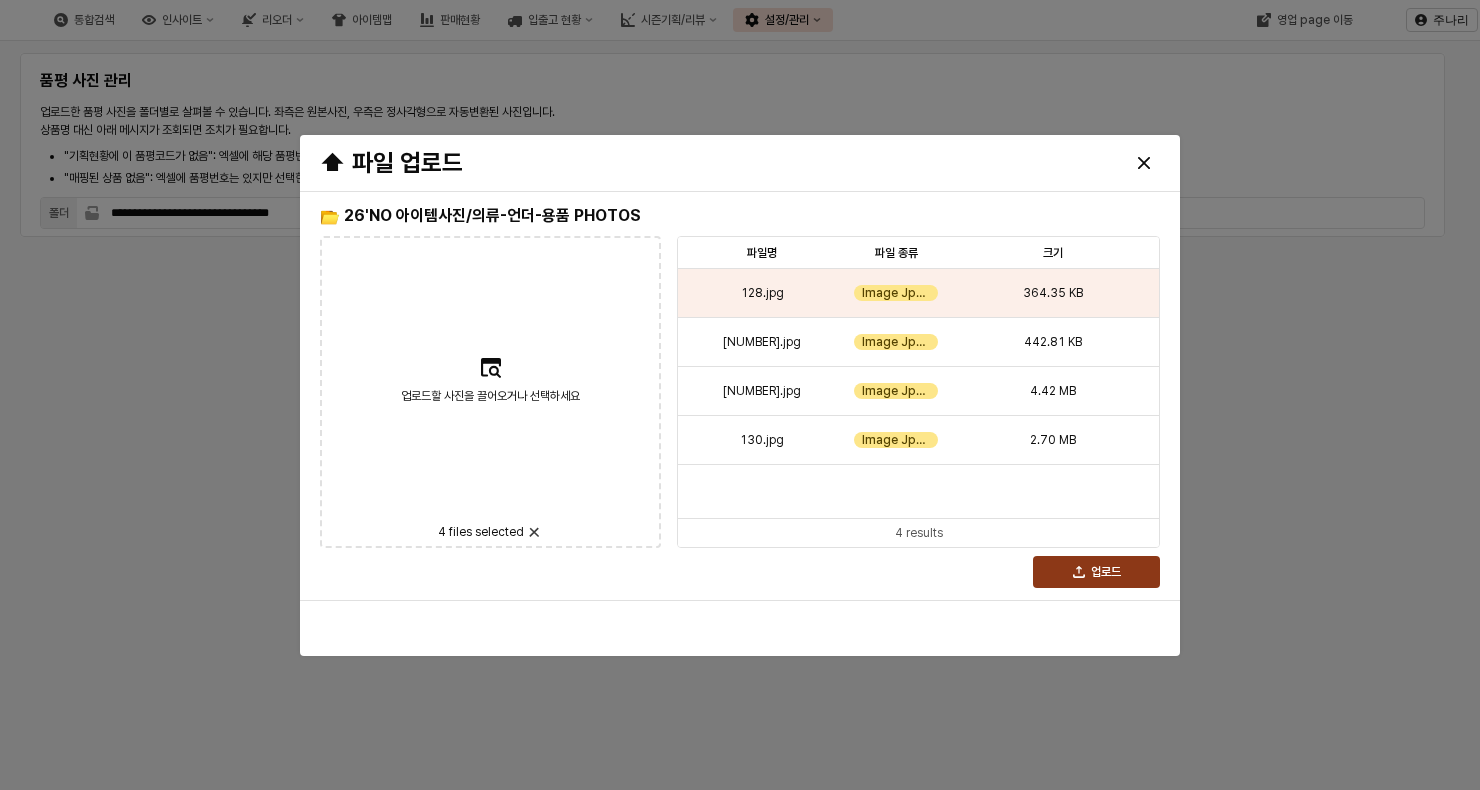 click on "업로드" at bounding box center (1096, 572) 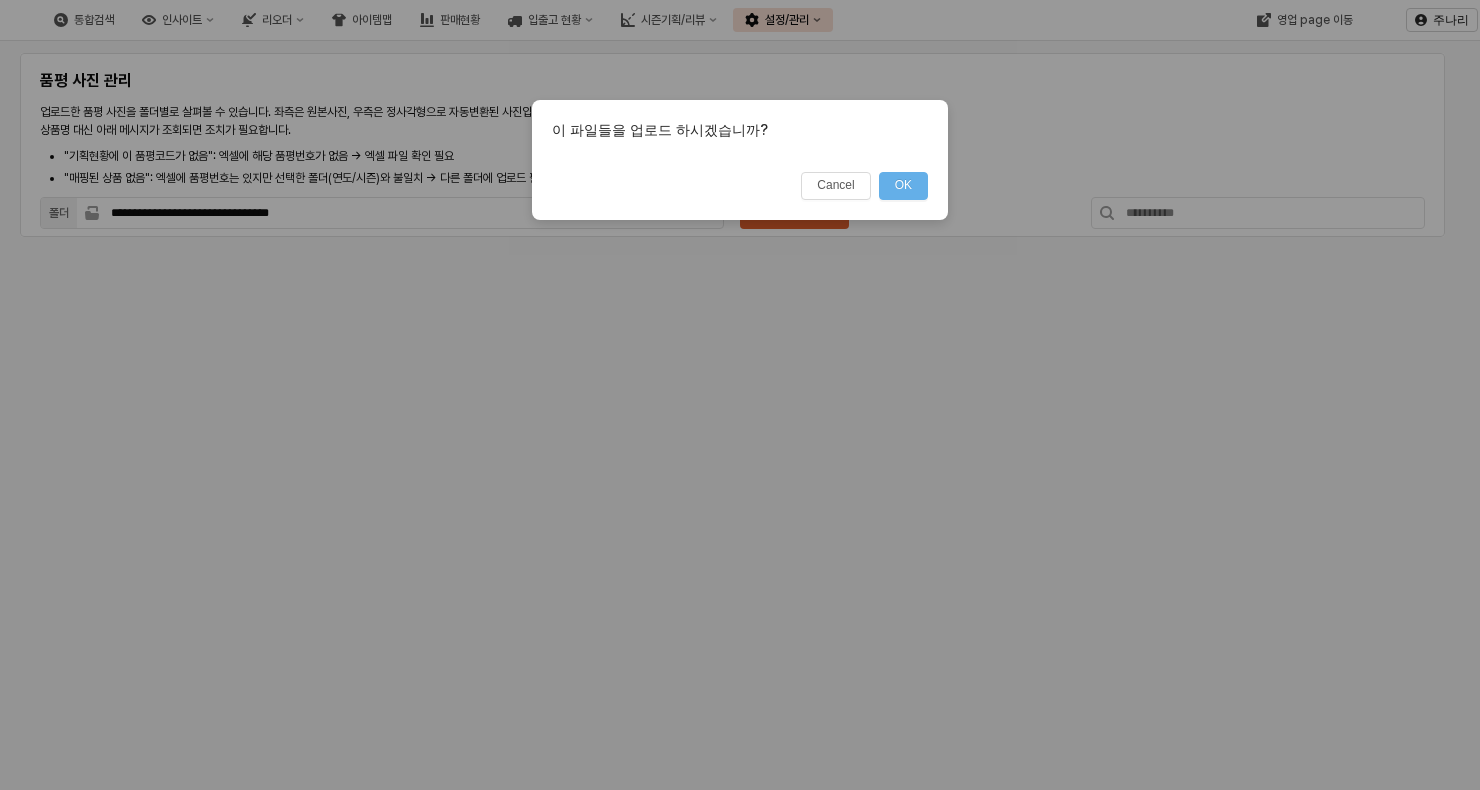 click on "OK" at bounding box center (903, 186) 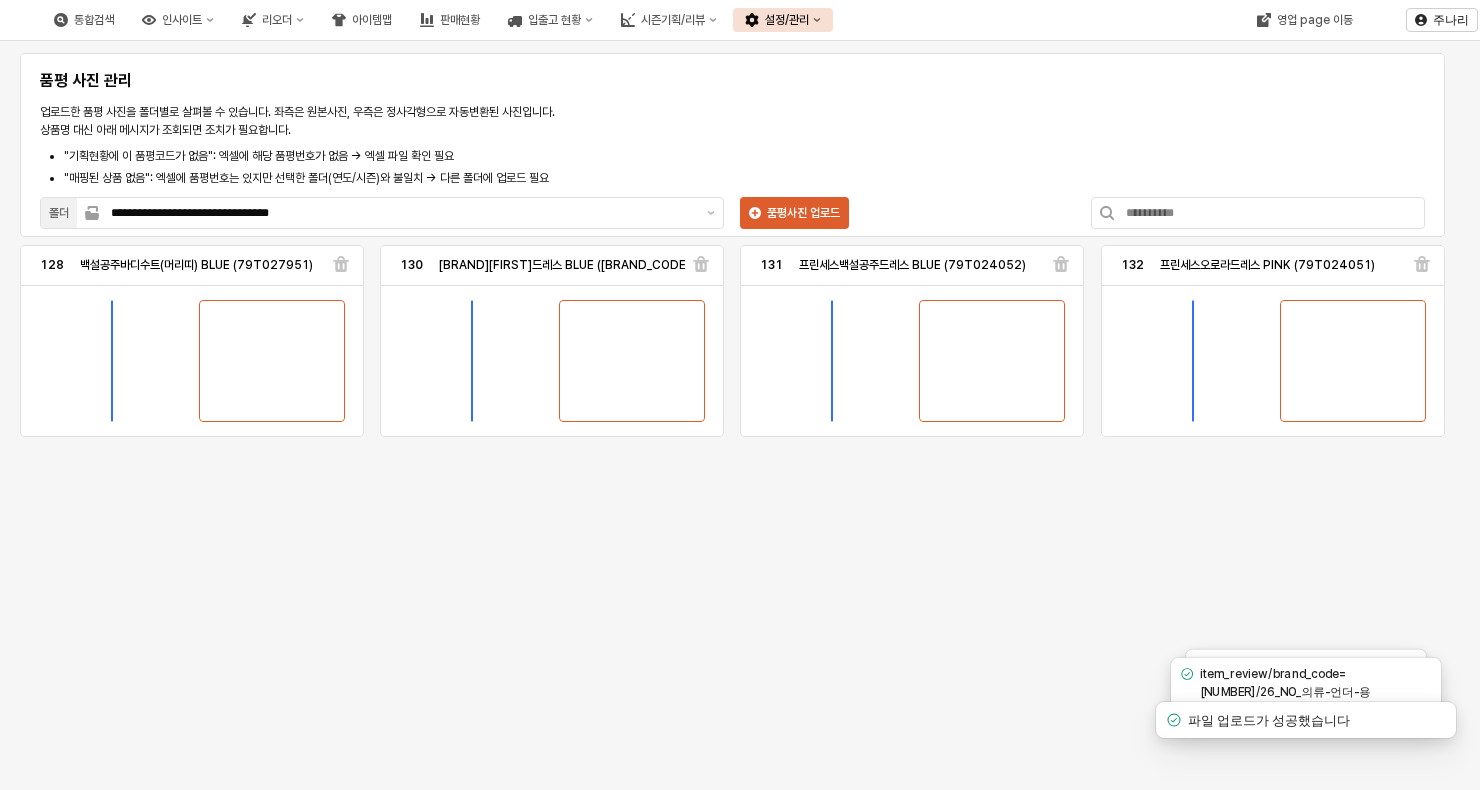 drag, startPoint x: 896, startPoint y: 586, endPoint x: 878, endPoint y: 436, distance: 151.07614 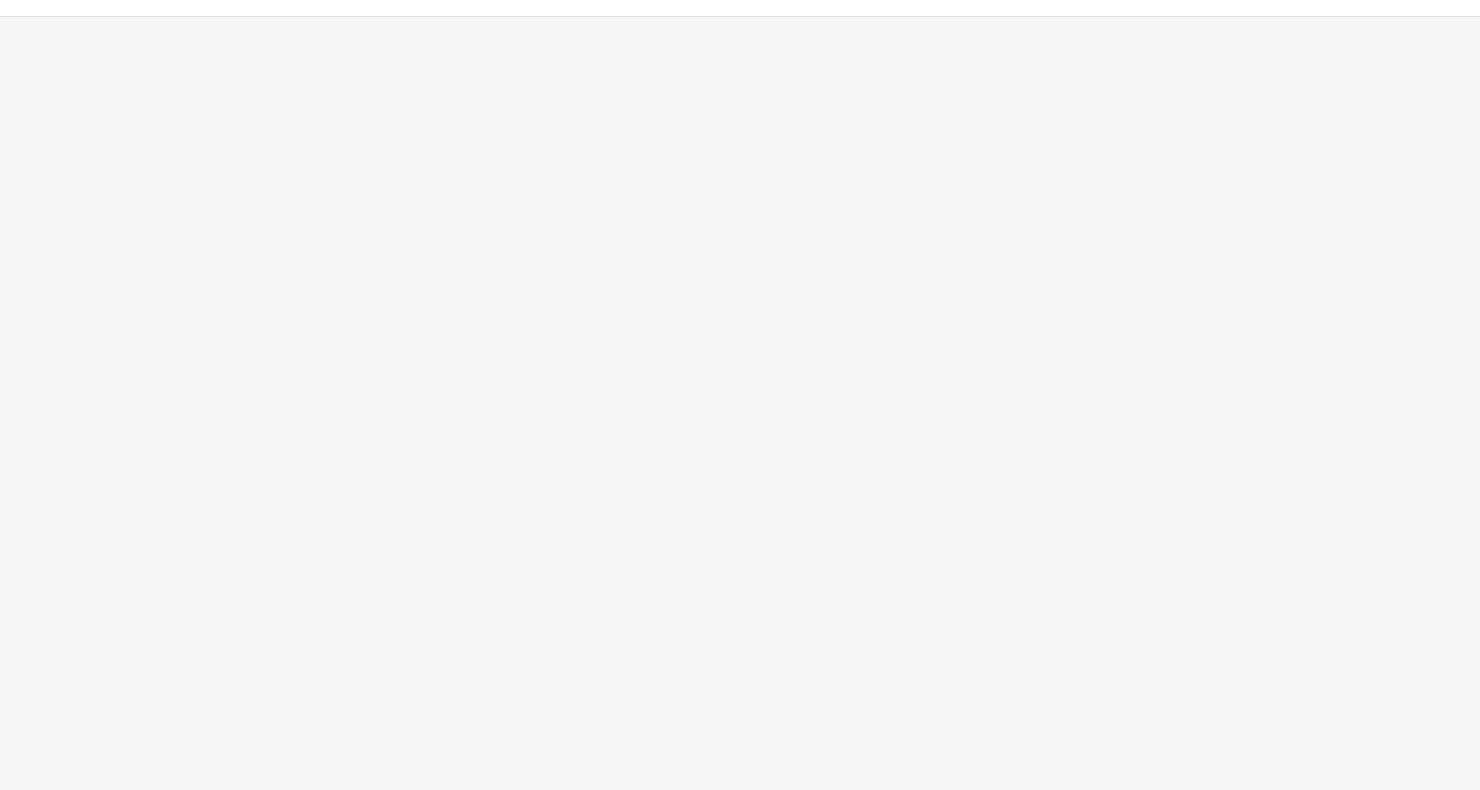 scroll, scrollTop: 0, scrollLeft: 0, axis: both 